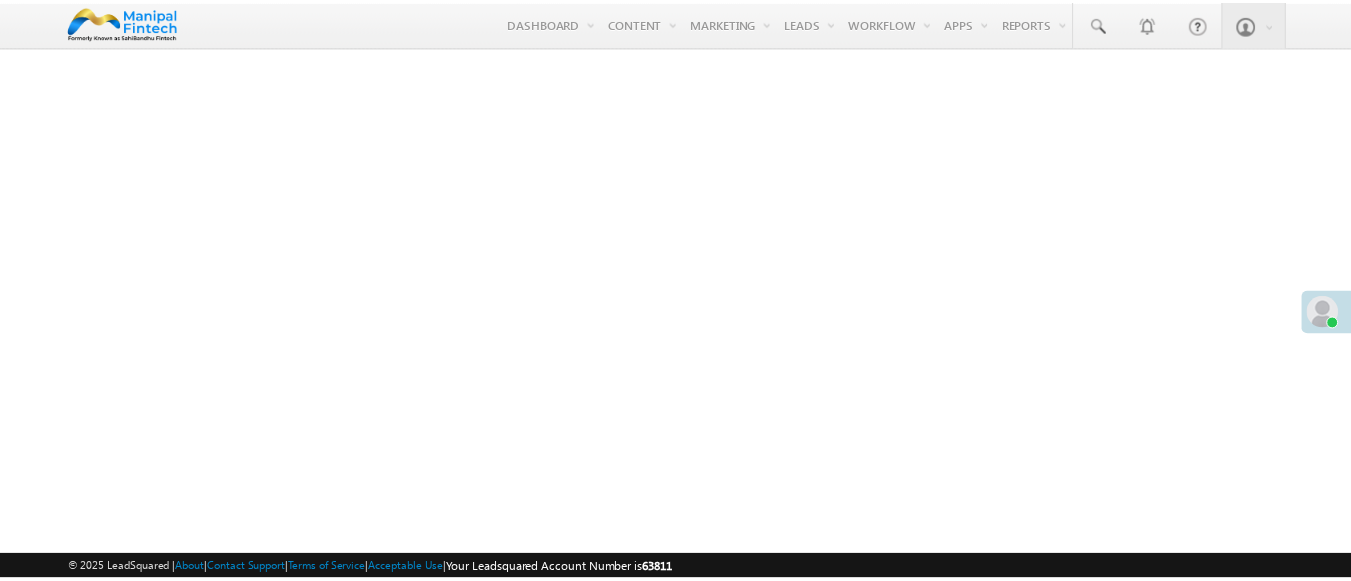 scroll, scrollTop: 0, scrollLeft: 0, axis: both 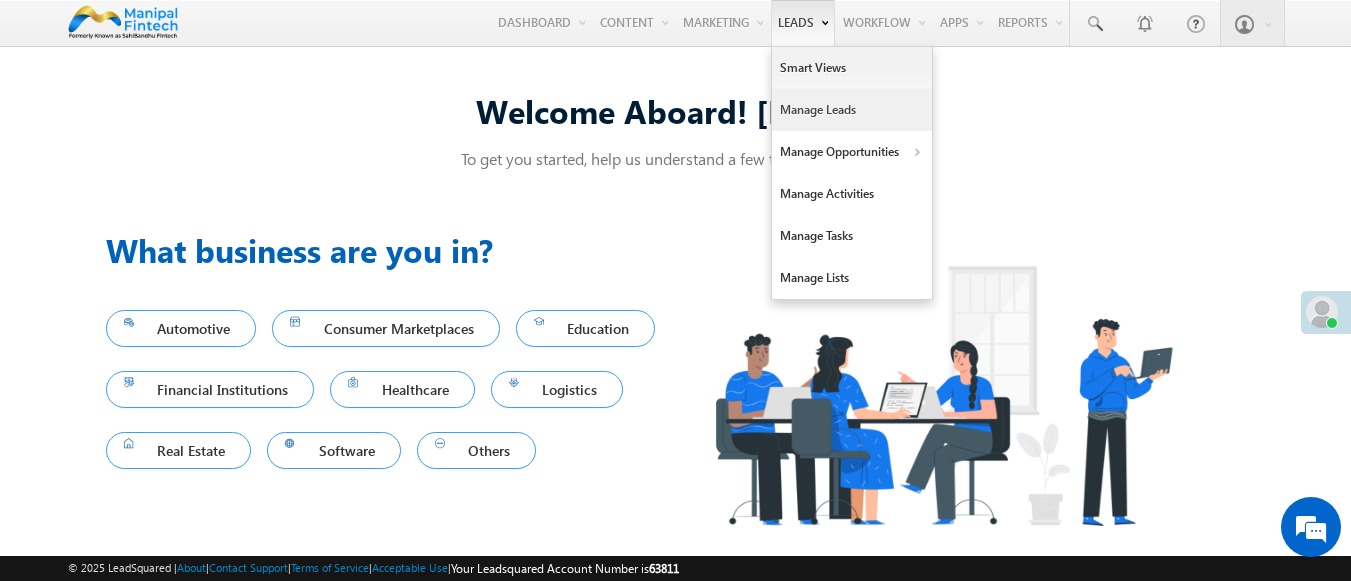 click on "Manage Leads" at bounding box center (852, 110) 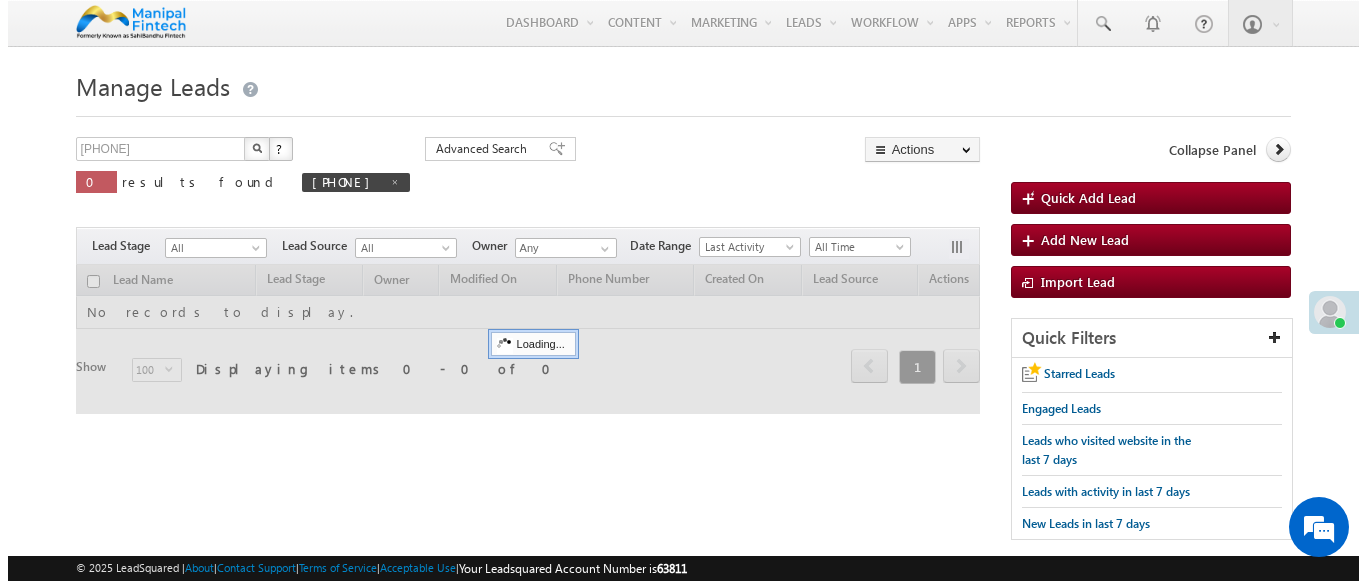 scroll, scrollTop: 0, scrollLeft: 0, axis: both 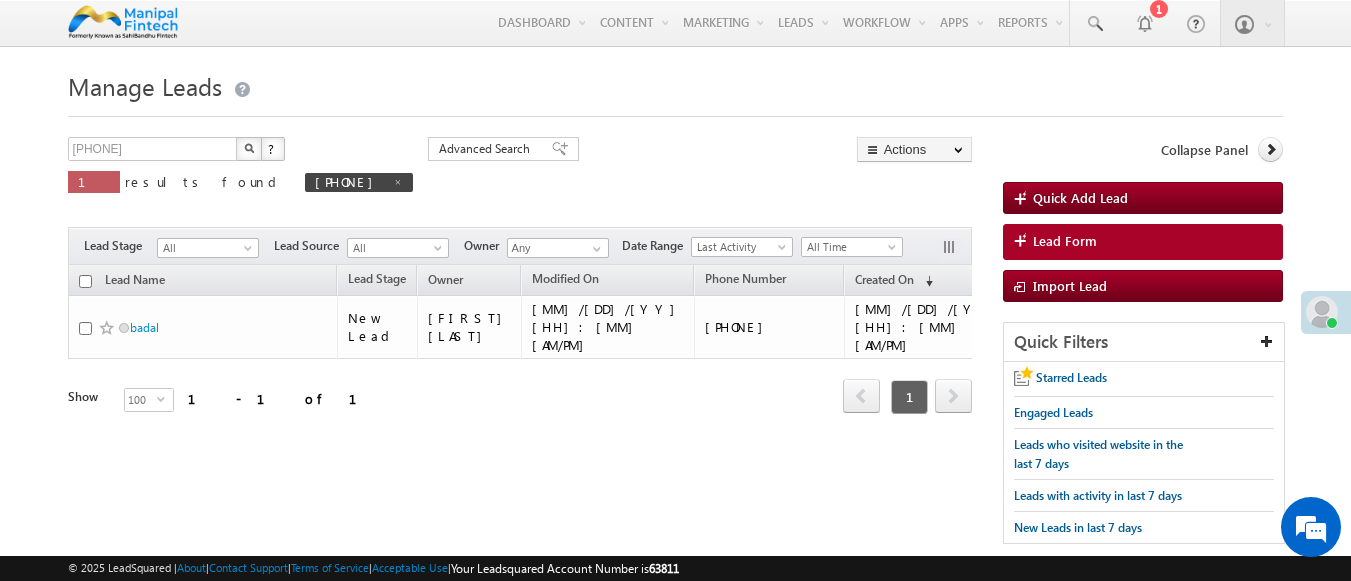 click on "Lead Form" at bounding box center (1065, 241) 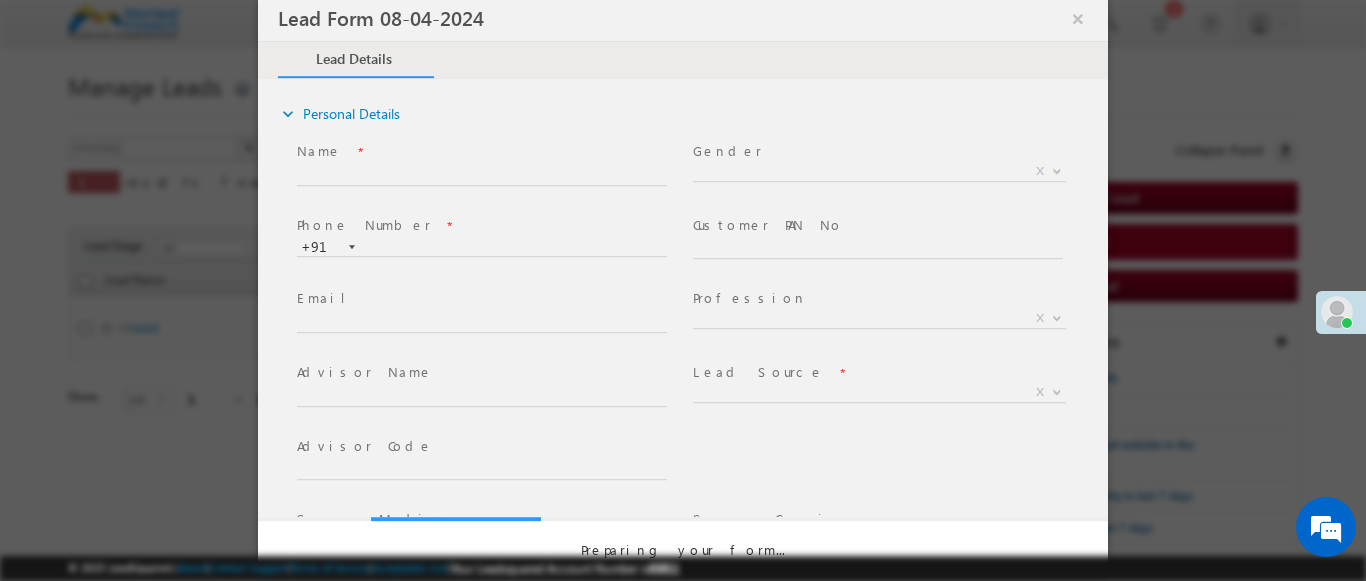 select on "Open" 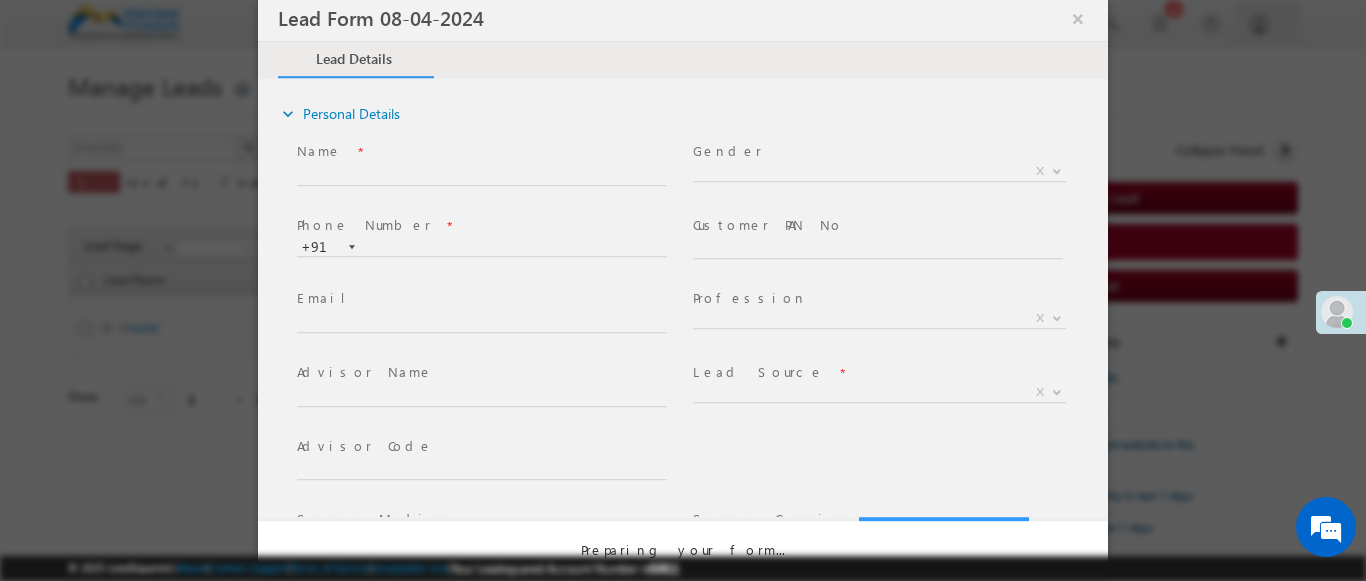 scroll, scrollTop: 0, scrollLeft: 0, axis: both 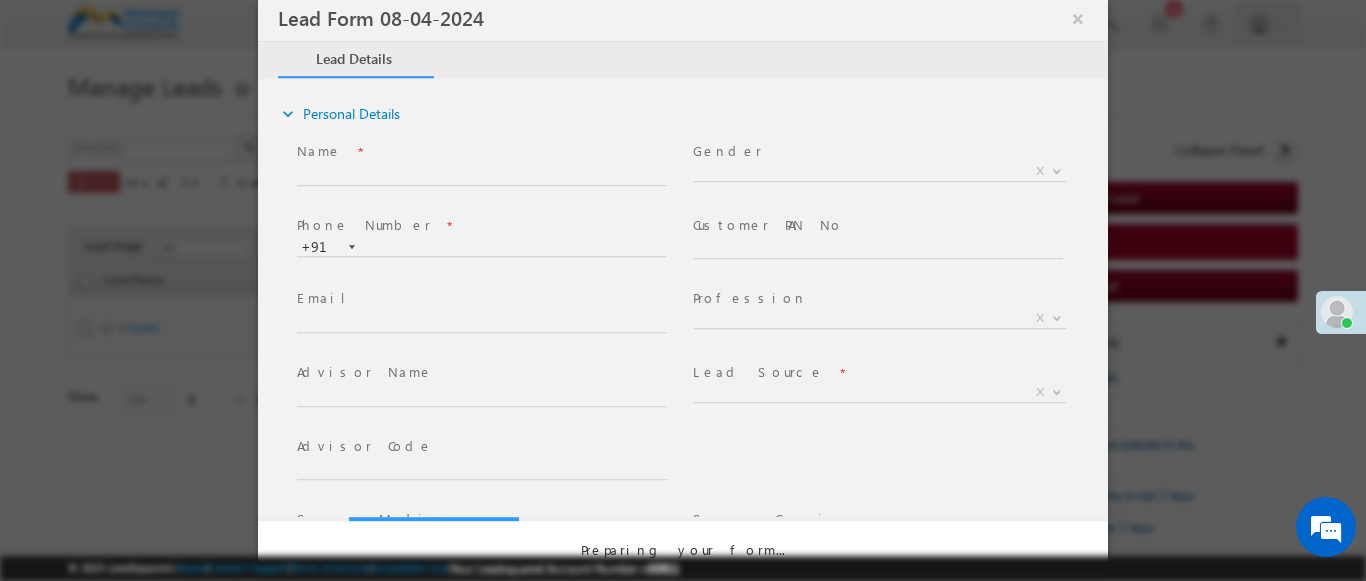 select on "Prospecting" 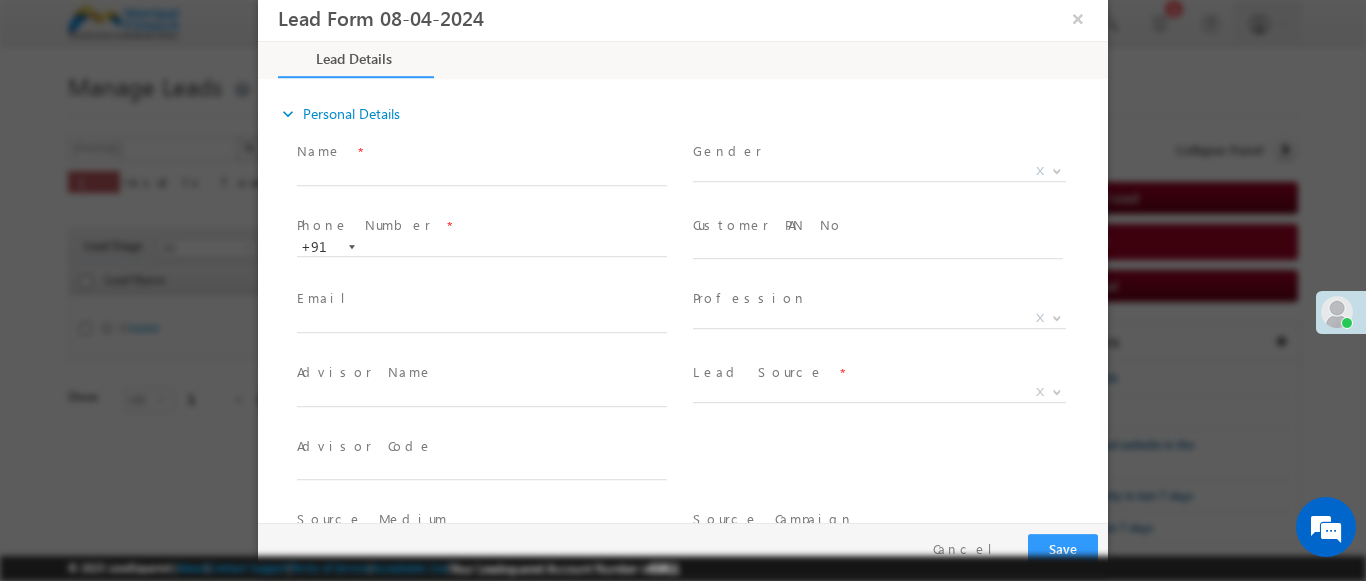 type on "0" 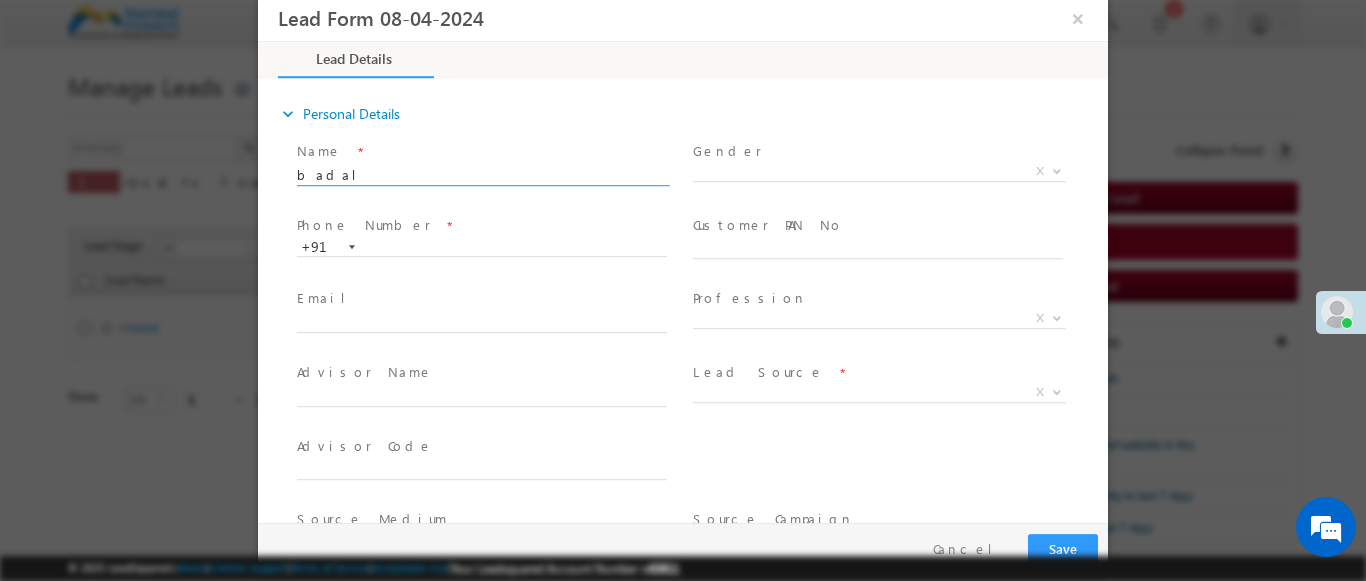type on "badal" 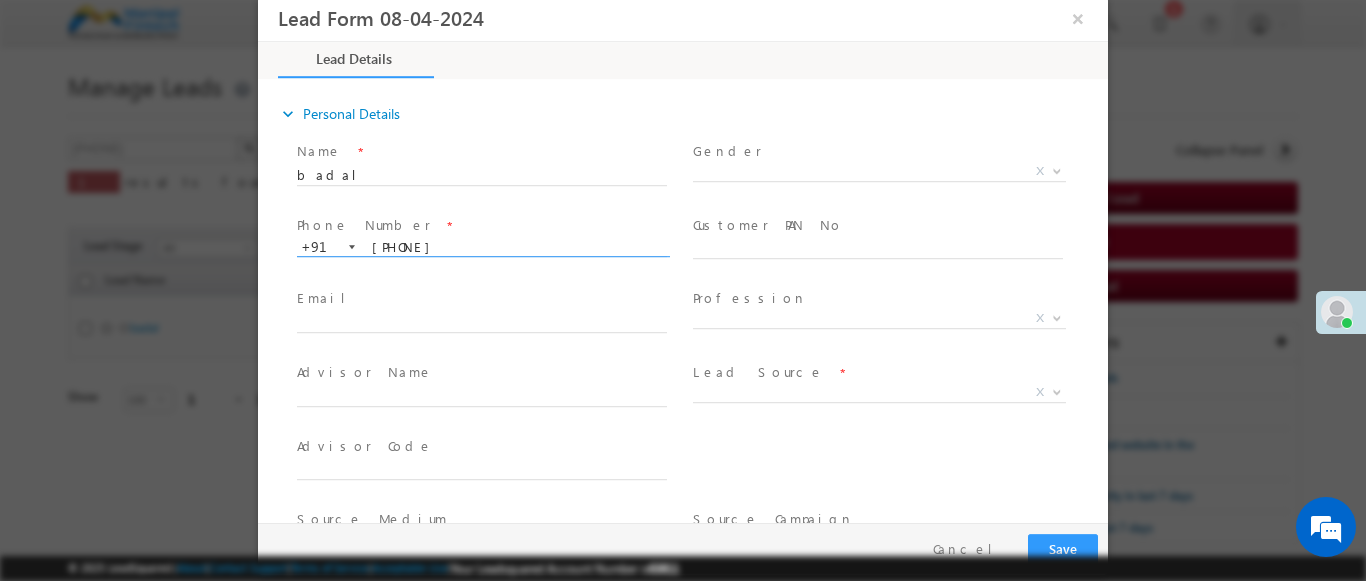 type on "9112308736" 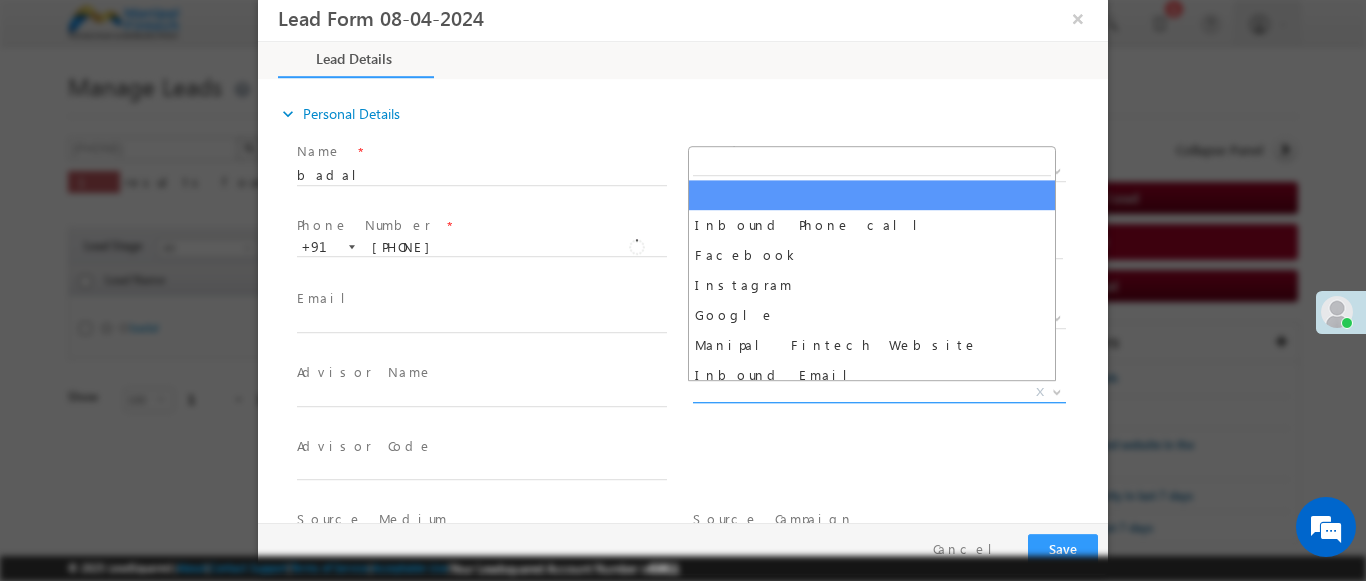 scroll, scrollTop: 1570, scrollLeft: 0, axis: vertical 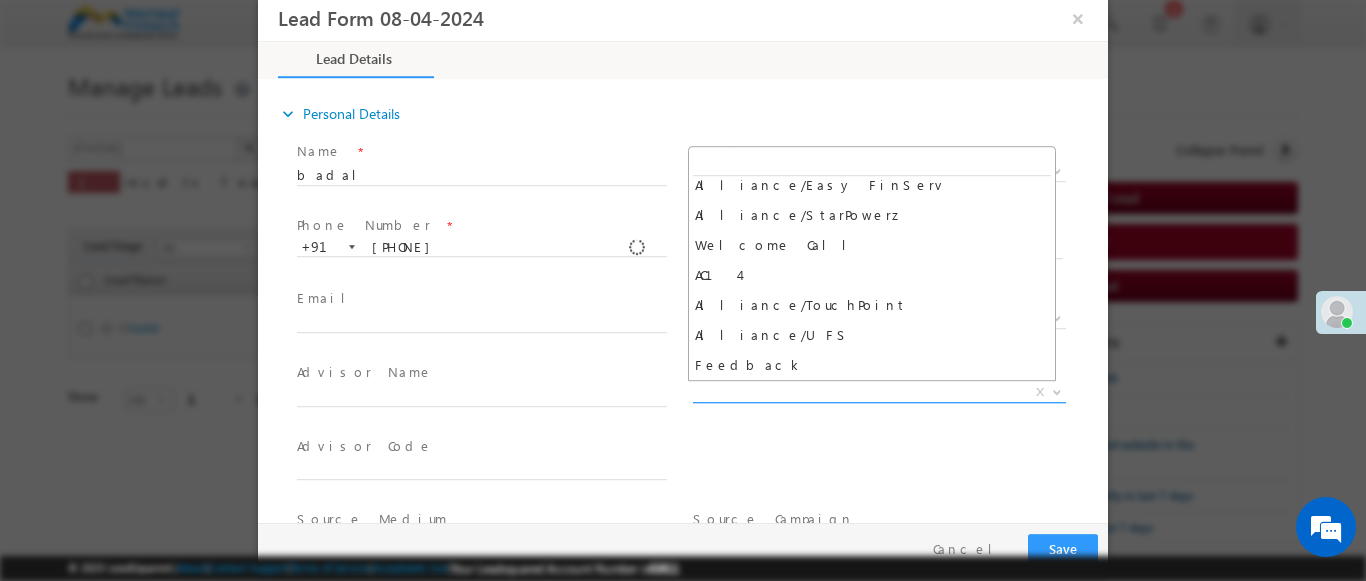 select on "Feedback" 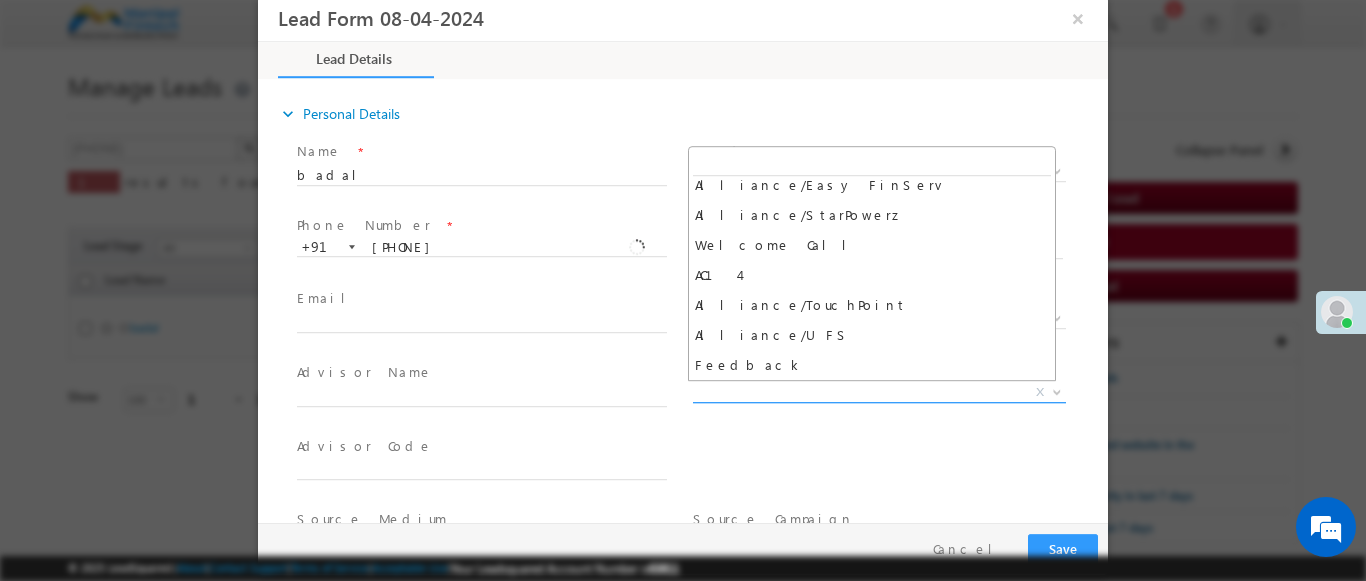 type on "badal- Feedback" 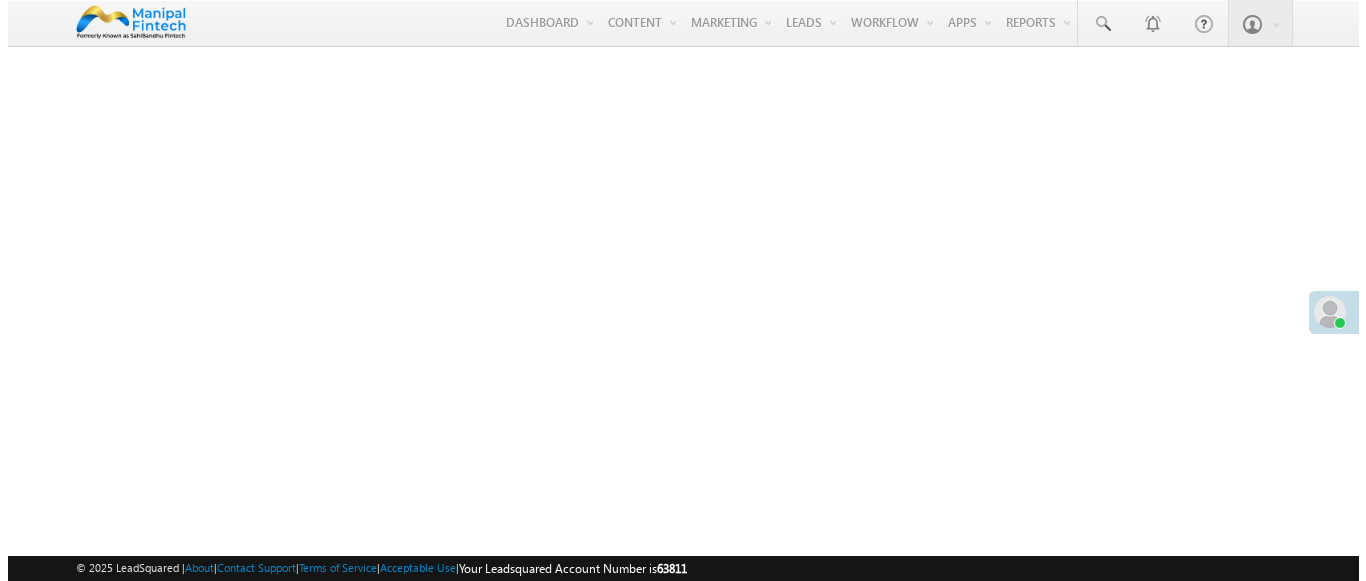 scroll, scrollTop: 0, scrollLeft: 0, axis: both 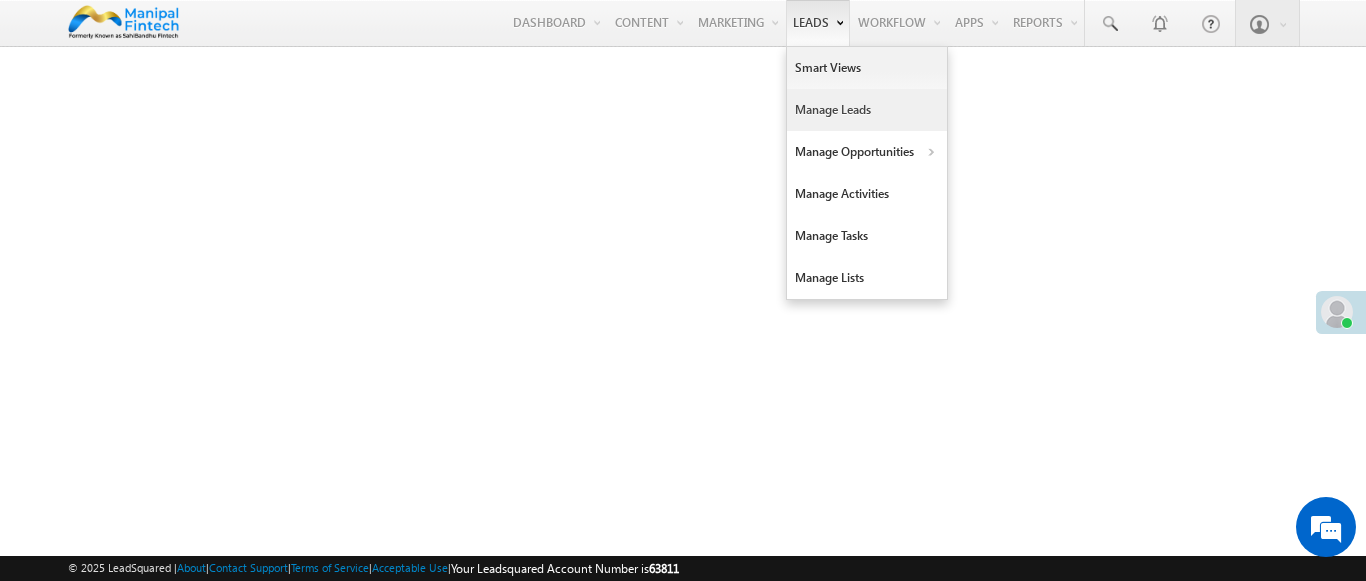 click on "Manage Leads" at bounding box center [867, 110] 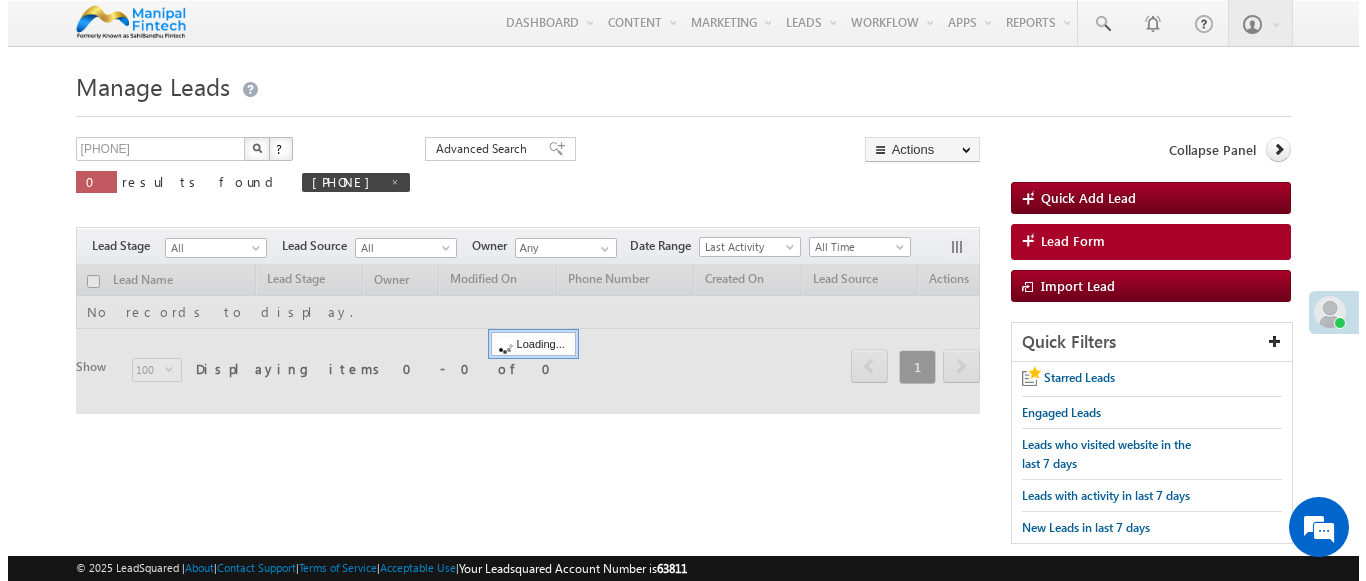 scroll, scrollTop: 0, scrollLeft: 0, axis: both 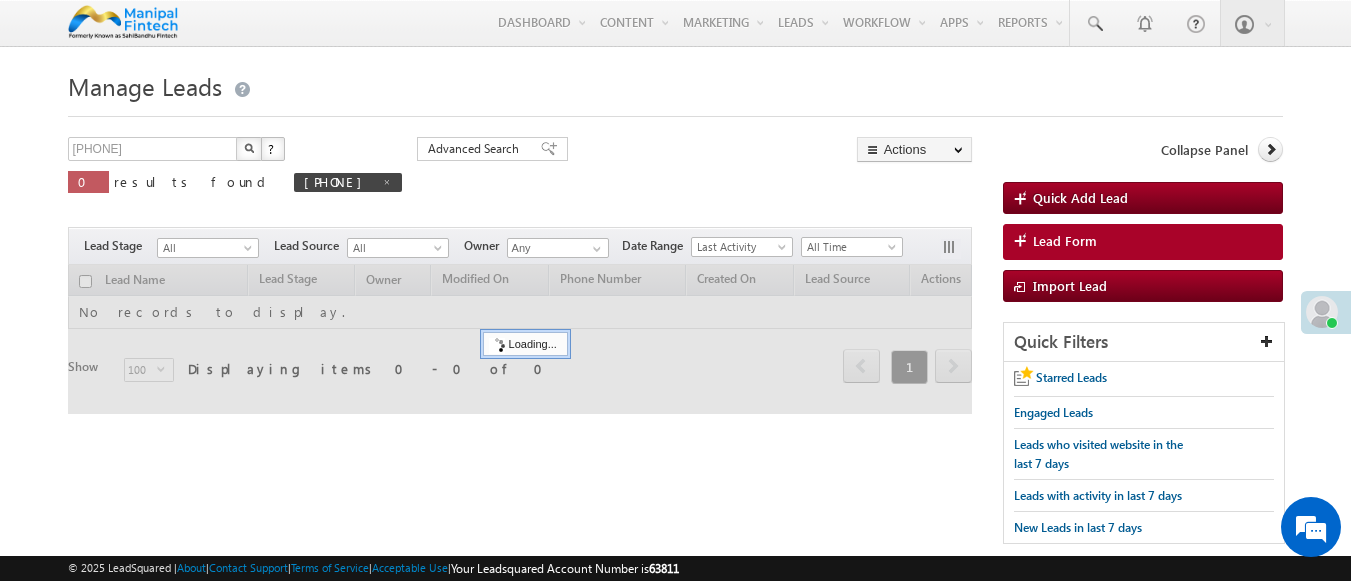 click on "Lead Form" at bounding box center (1065, 241) 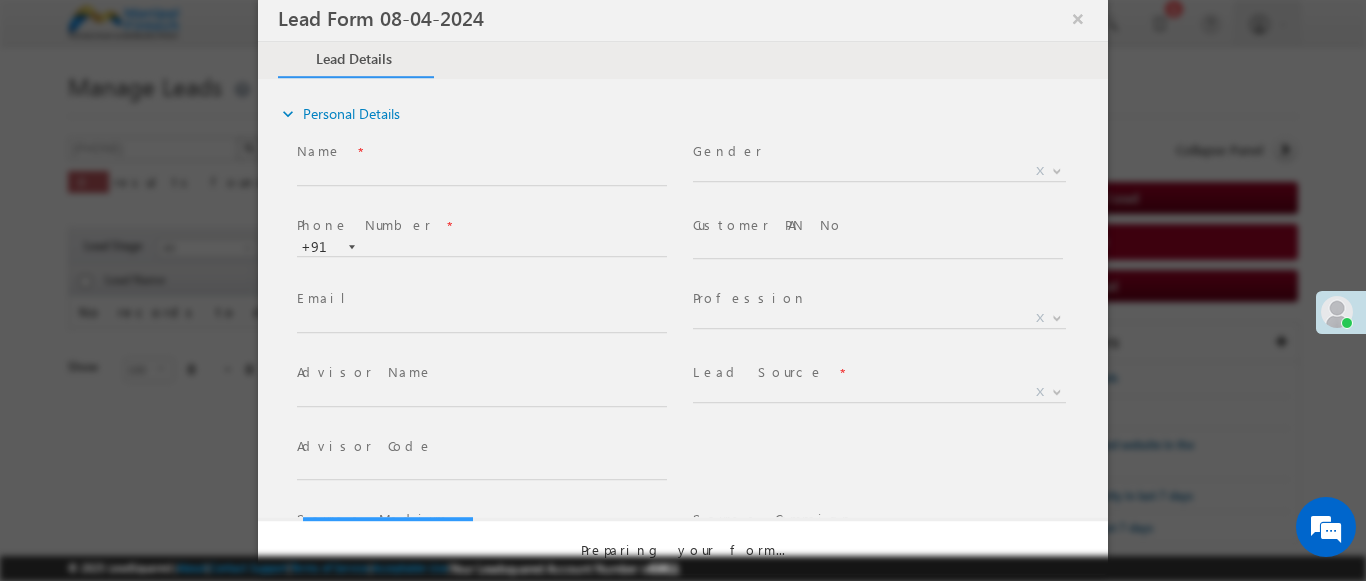 select on "Open" 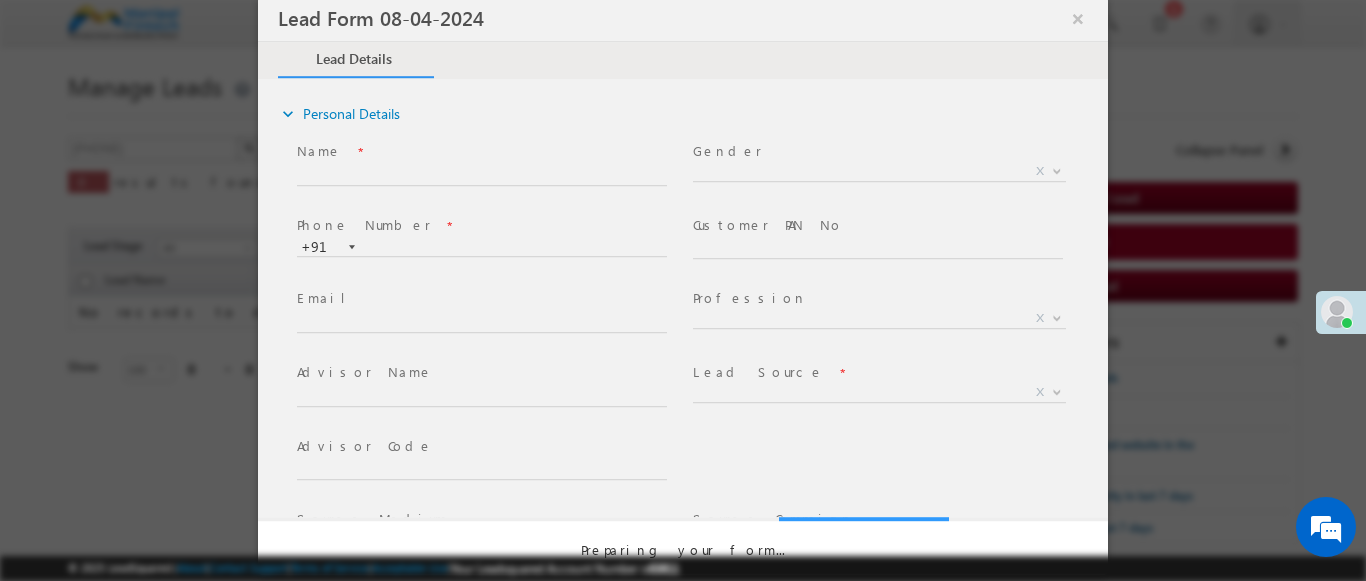 scroll, scrollTop: 0, scrollLeft: 0, axis: both 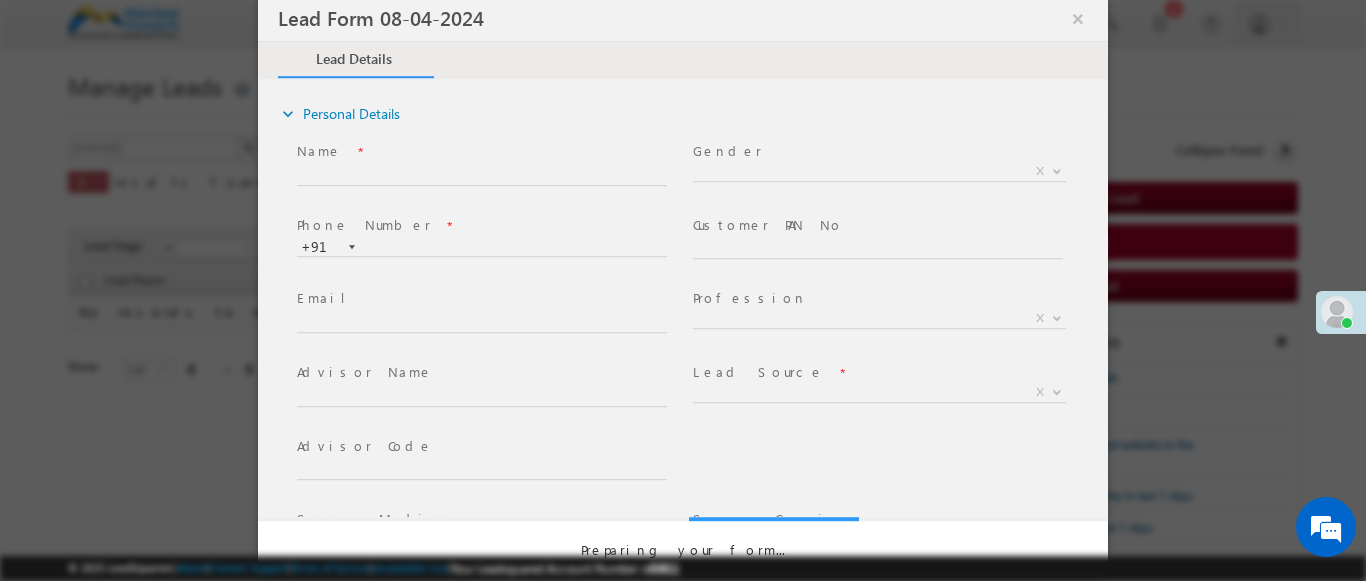 select on "Prospecting" 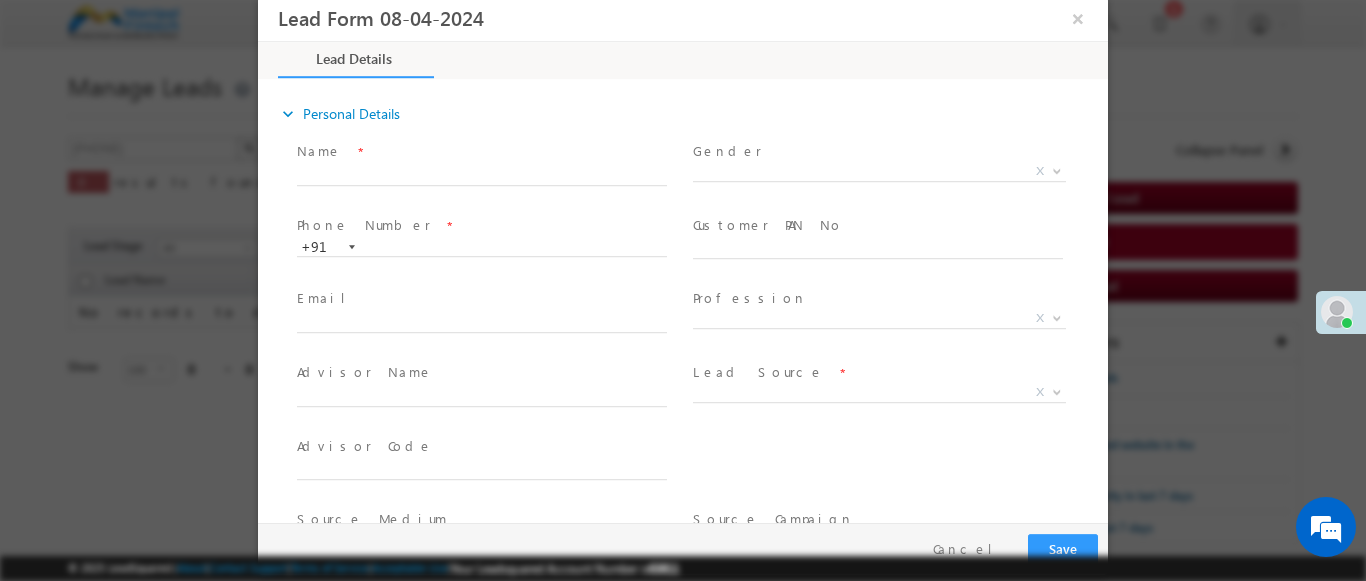 type on "07/13/25 7:30 PM" 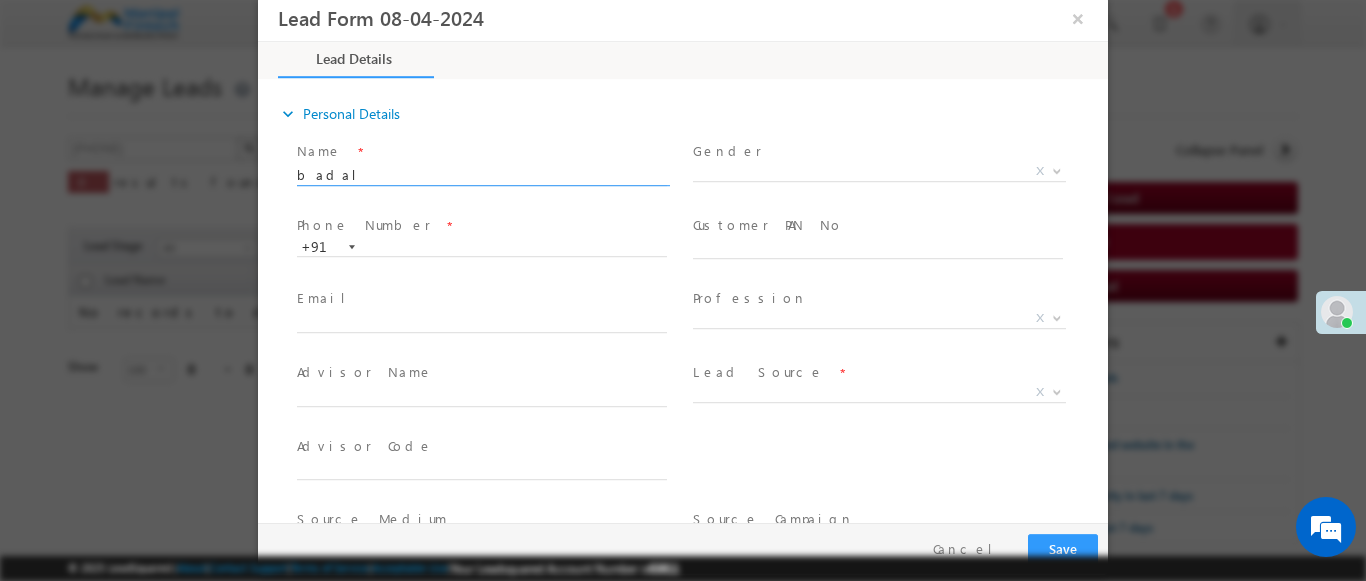 type on "badal" 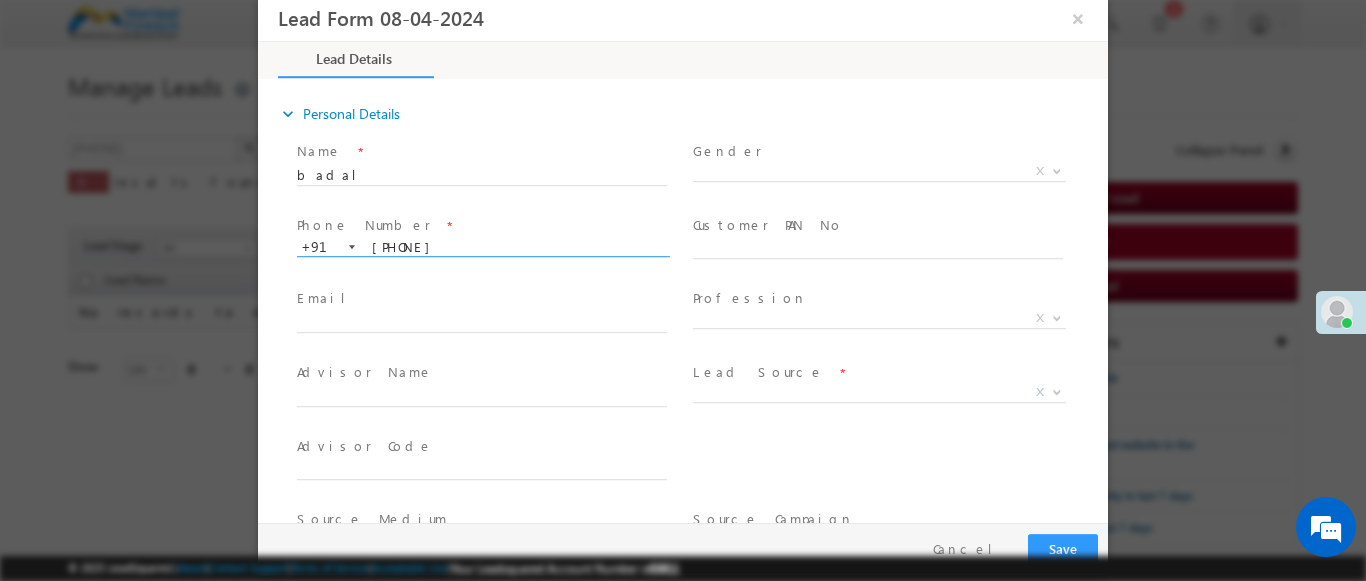 type on "9578713088" 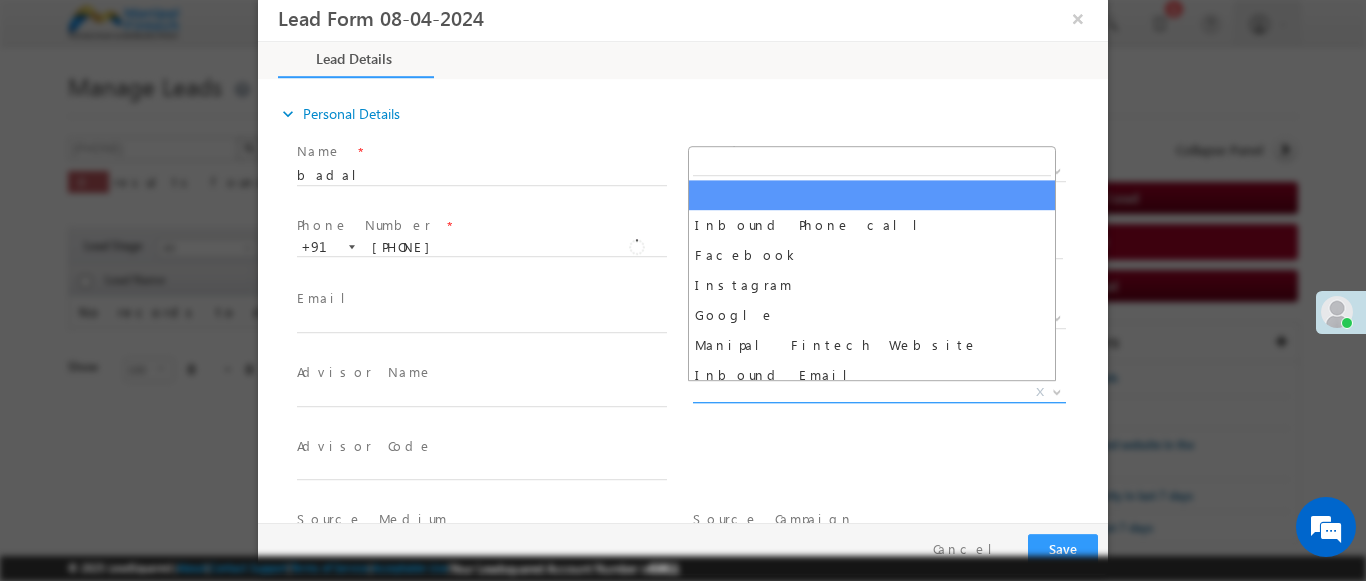 scroll, scrollTop: 1570, scrollLeft: 0, axis: vertical 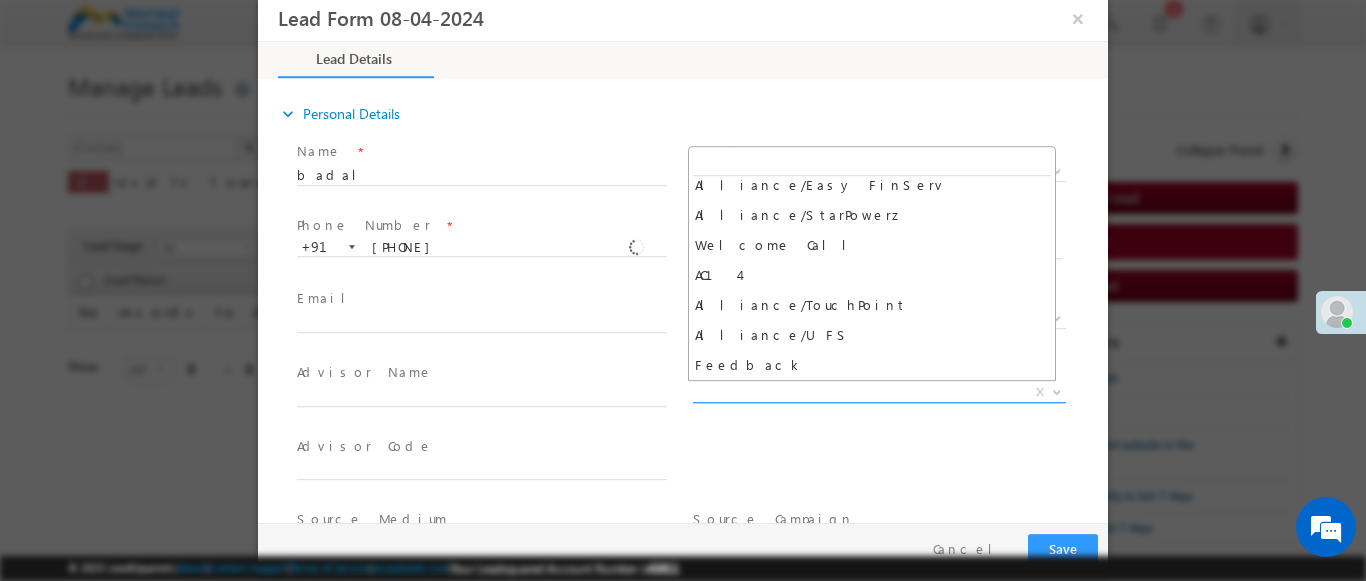 select on "Feedback" 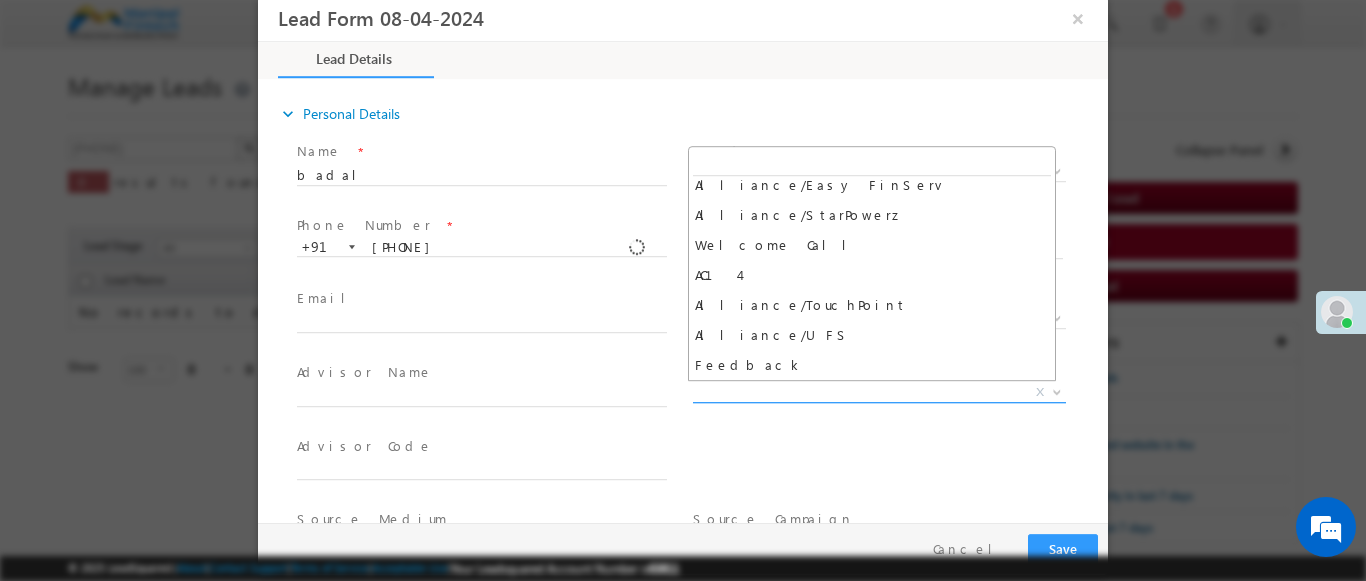 type on "badal- Feedback" 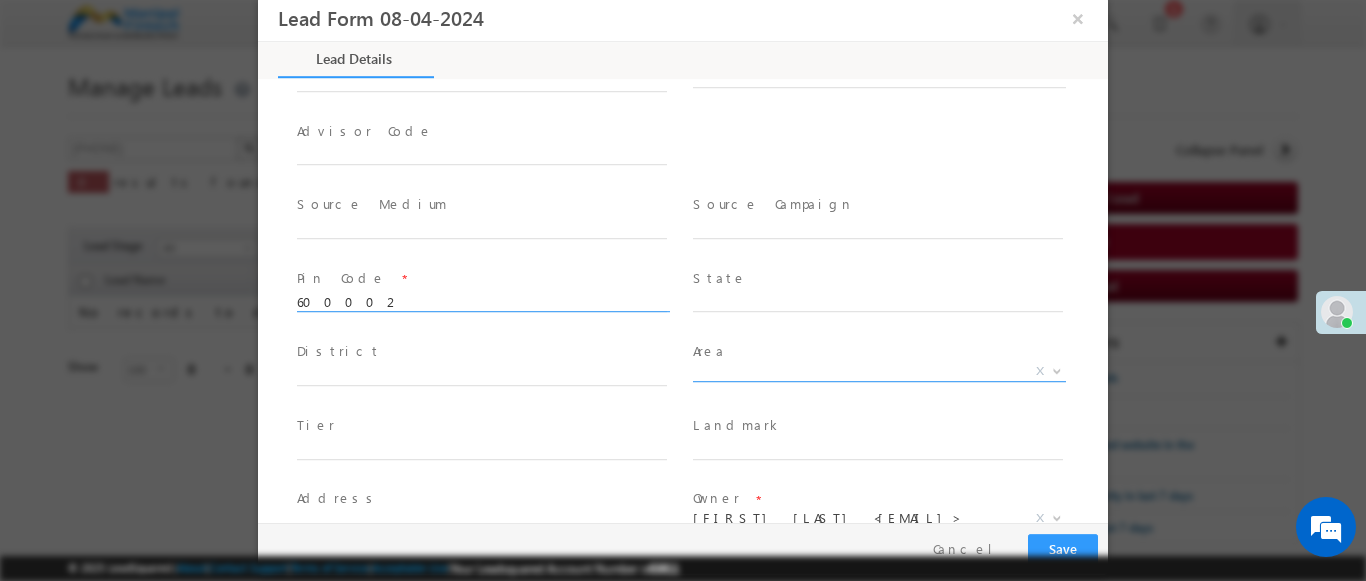 scroll, scrollTop: 886, scrollLeft: 0, axis: vertical 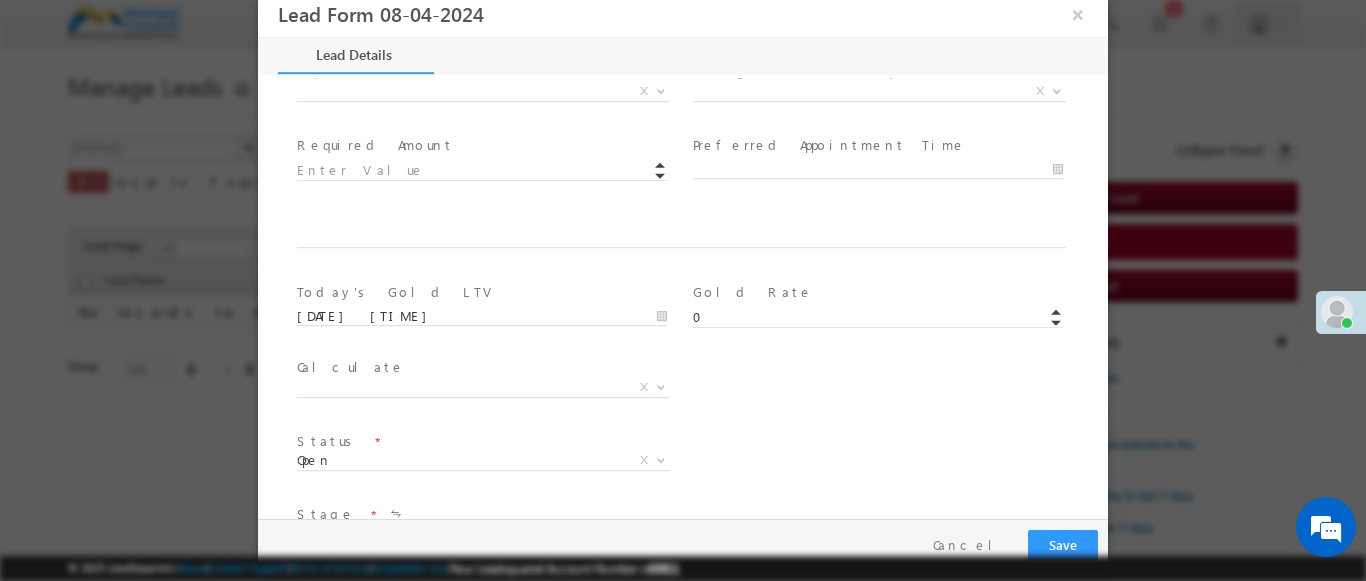 type on "600002" 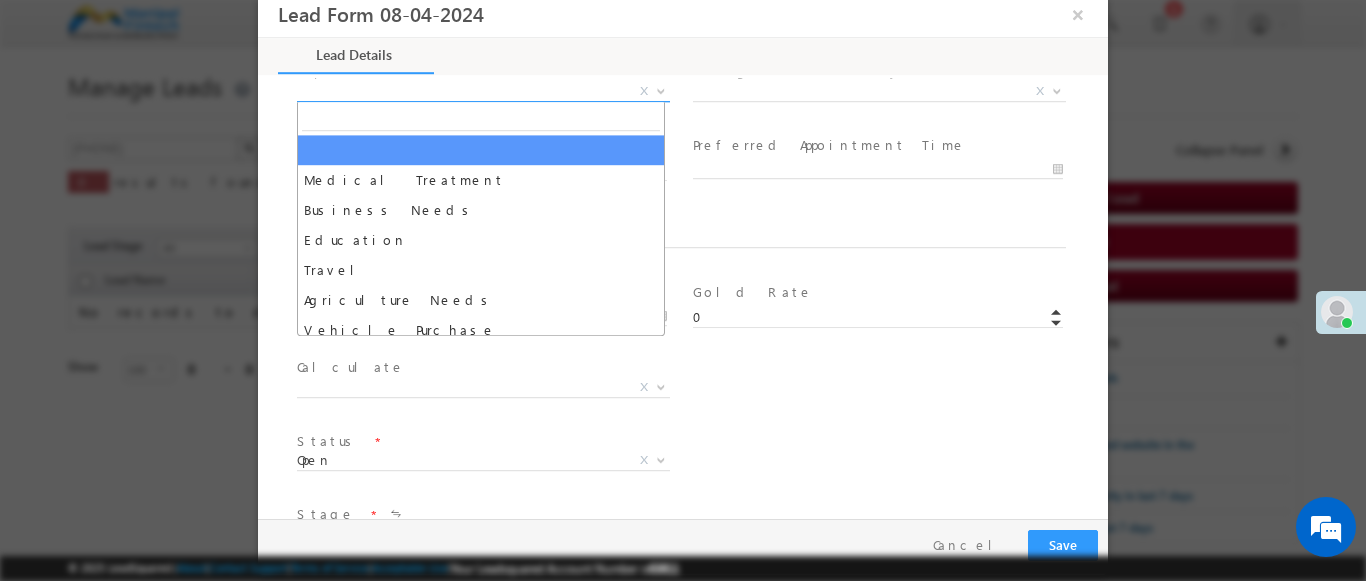 select on "Medical Treatment" 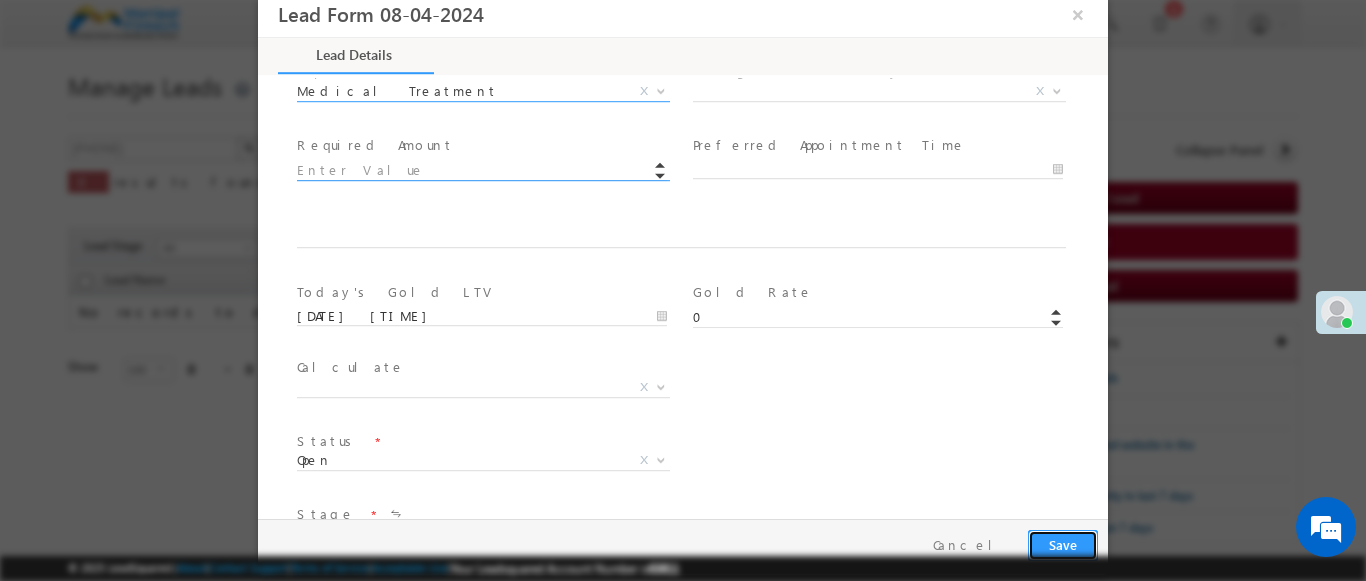 click on "Save" at bounding box center [1063, 545] 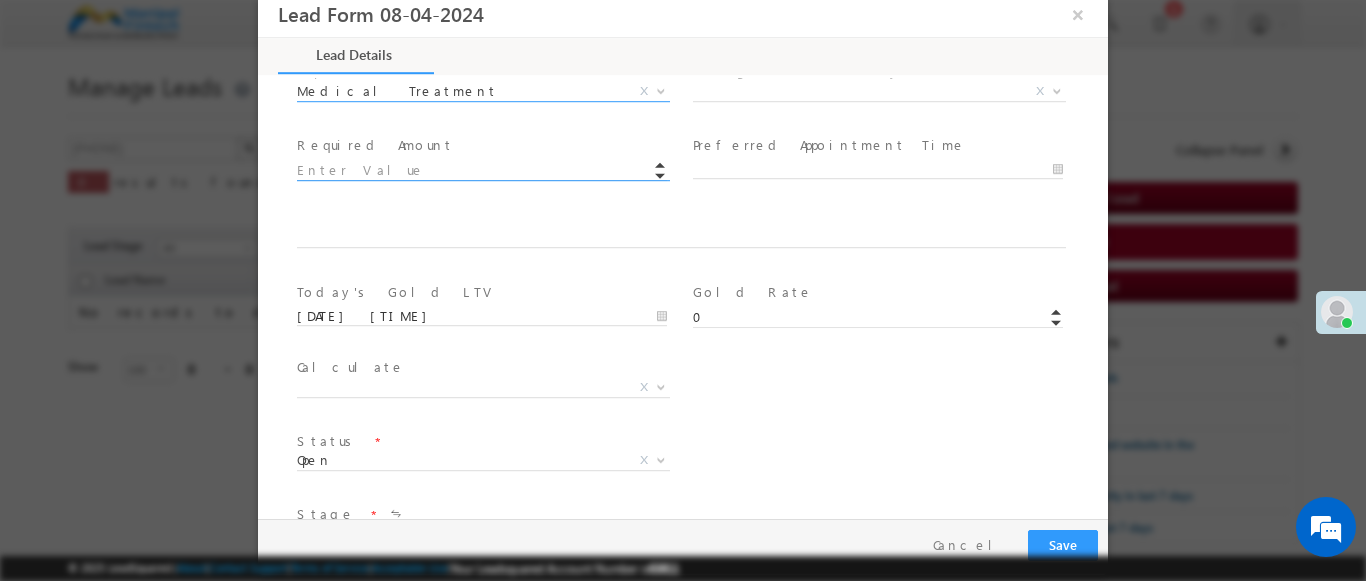 type on "Tamil Nadu" 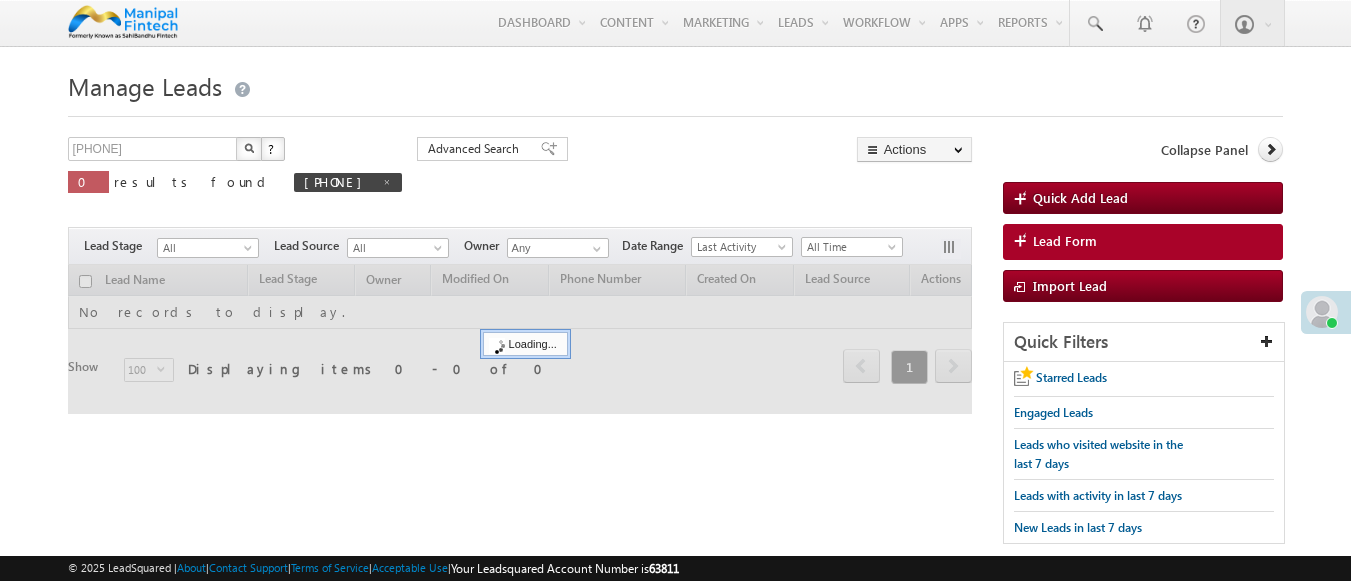 scroll, scrollTop: 0, scrollLeft: 0, axis: both 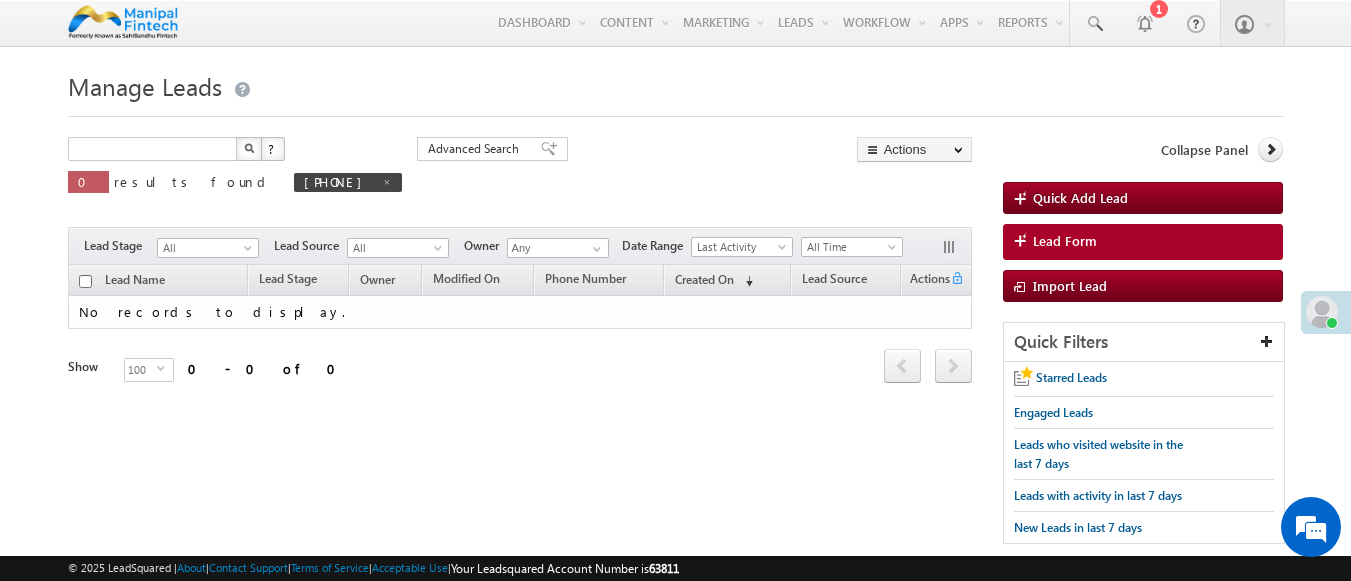 type on "Search Leads" 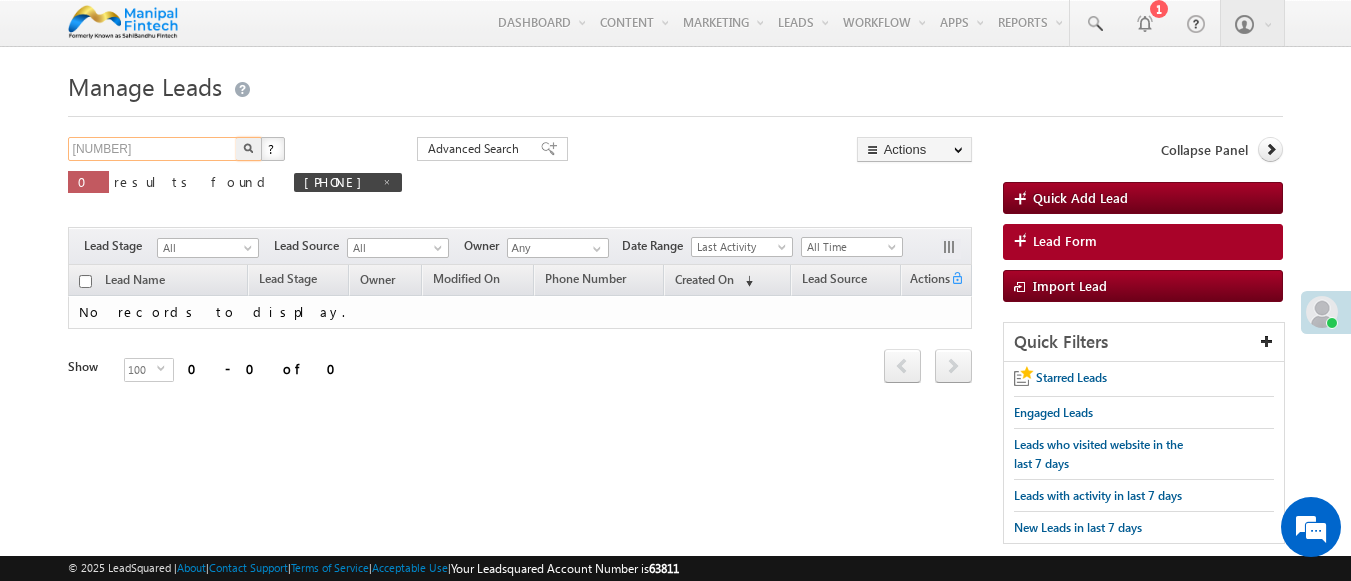 type on "9578713088" 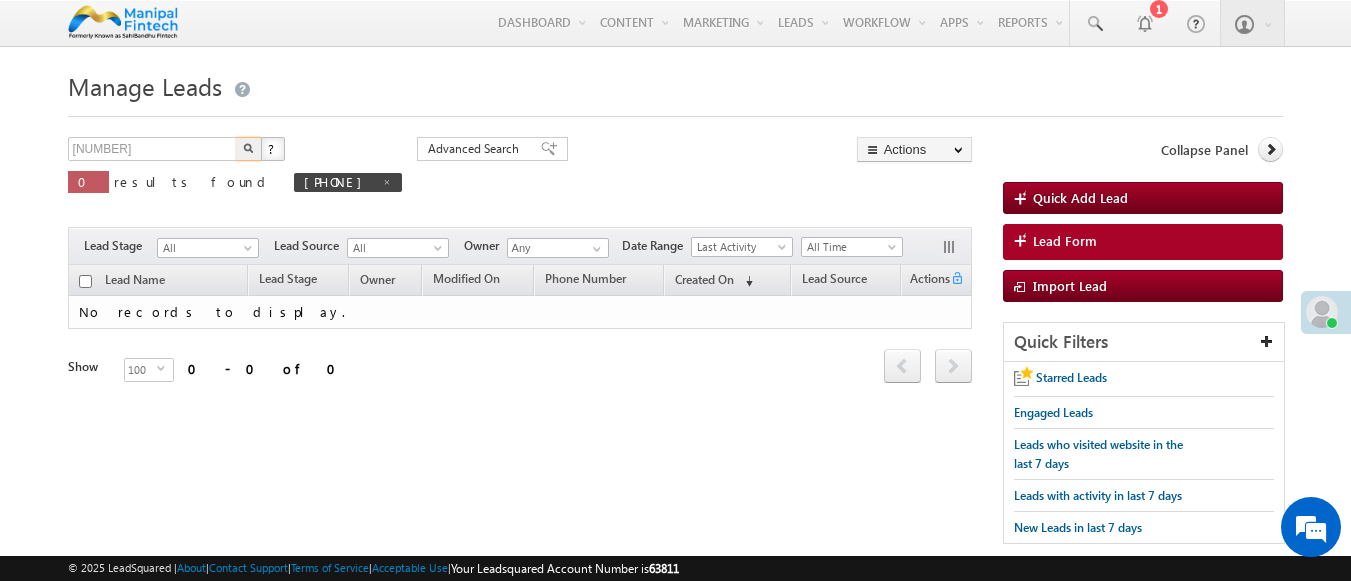 click at bounding box center (248, 148) 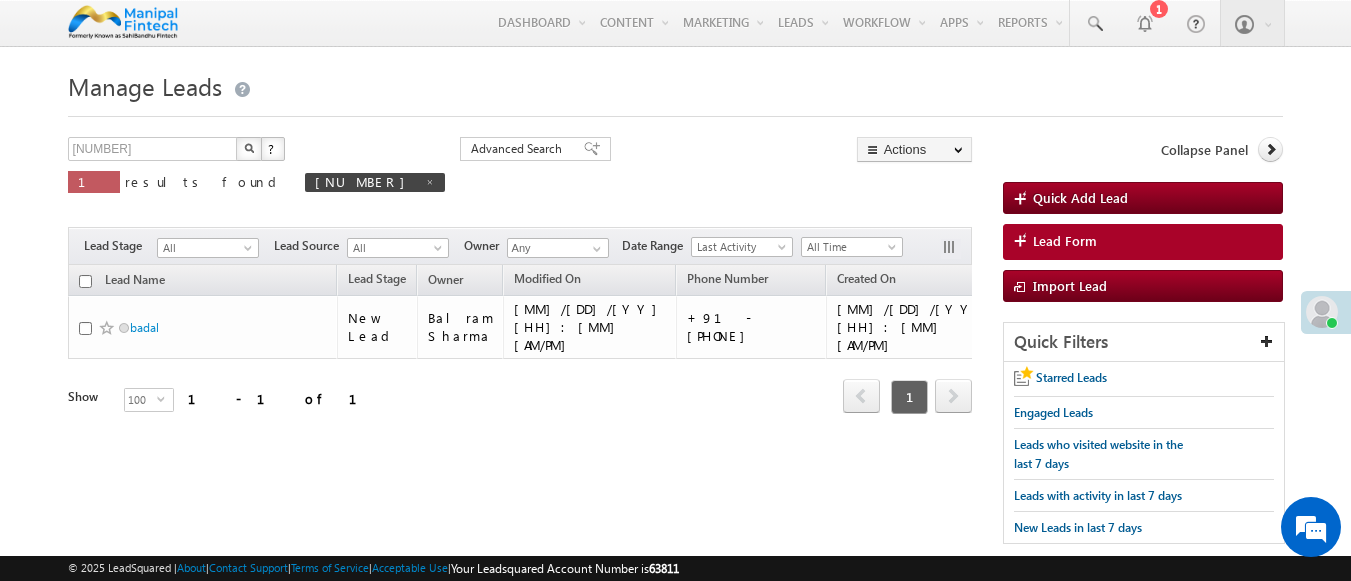 scroll, scrollTop: 0, scrollLeft: 0, axis: both 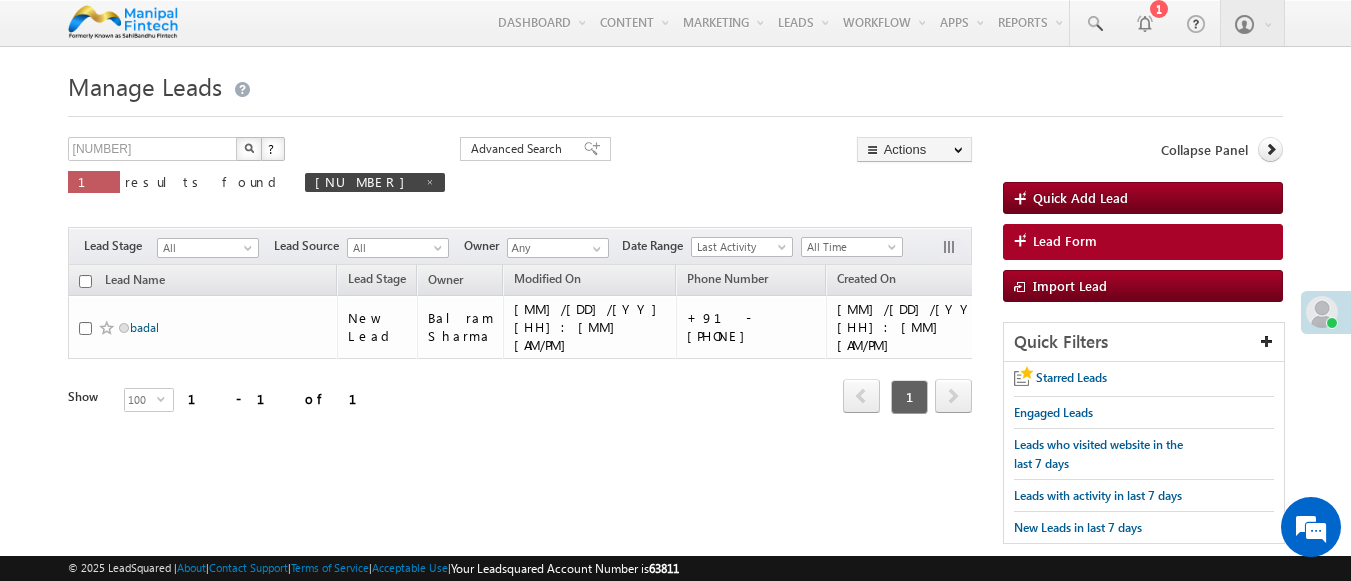 click on "badal" at bounding box center [144, 327] 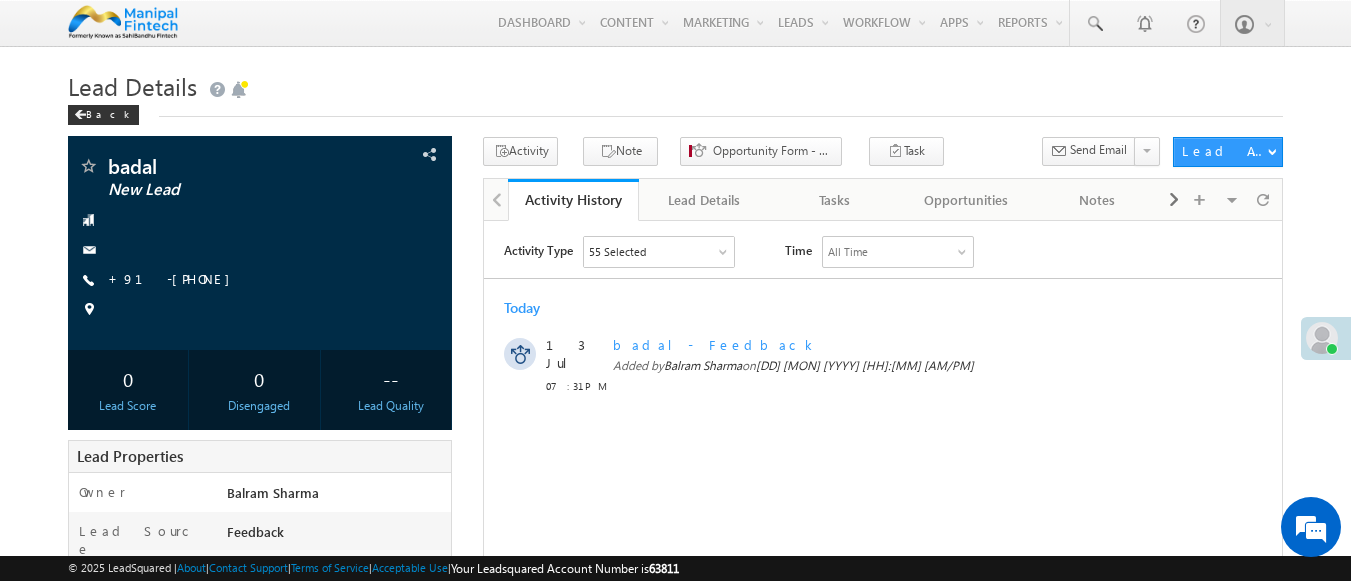 scroll, scrollTop: 0, scrollLeft: 0, axis: both 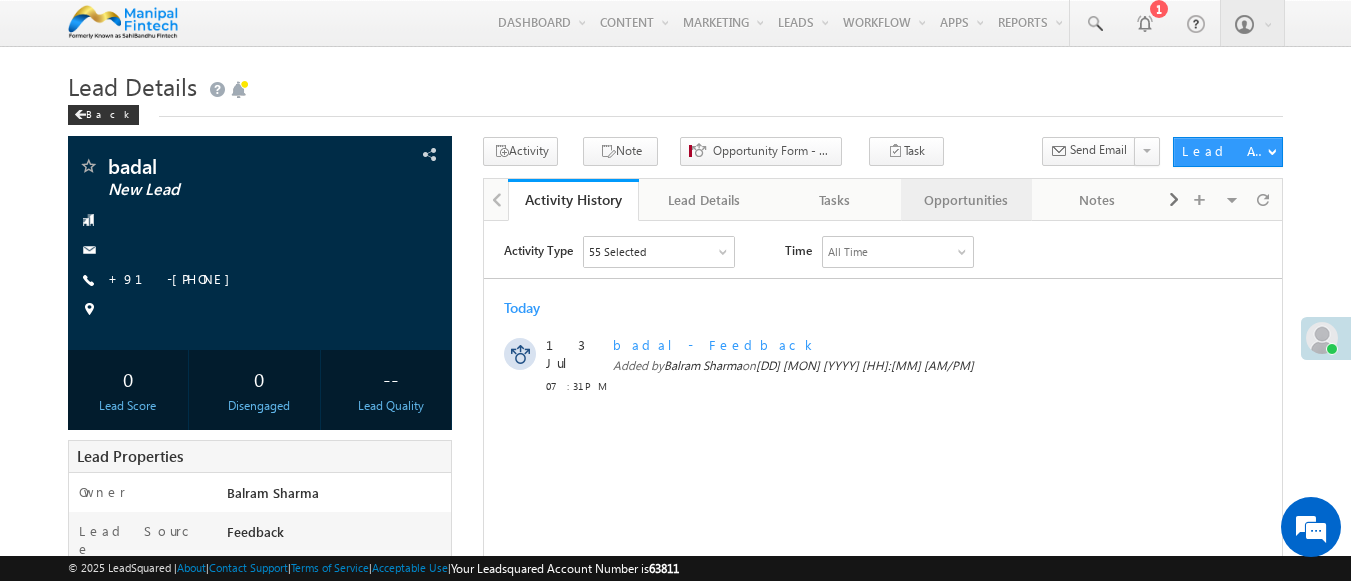 click on "Opportunities" at bounding box center (965, 200) 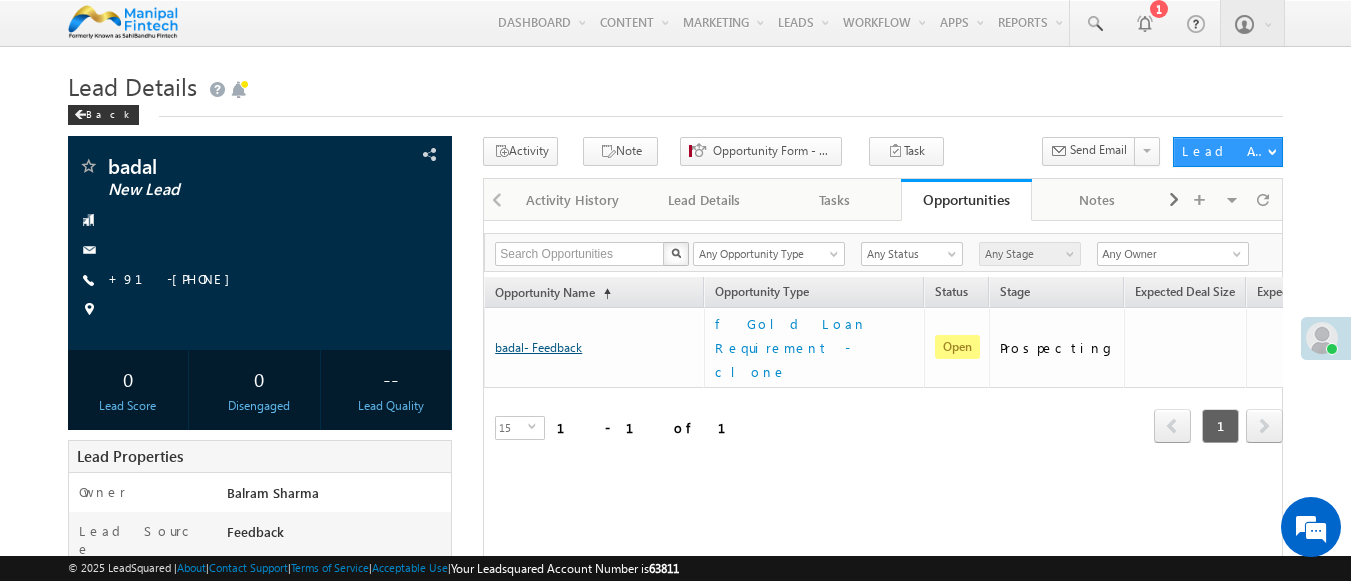 click on "badal- Feedback" at bounding box center [538, 347] 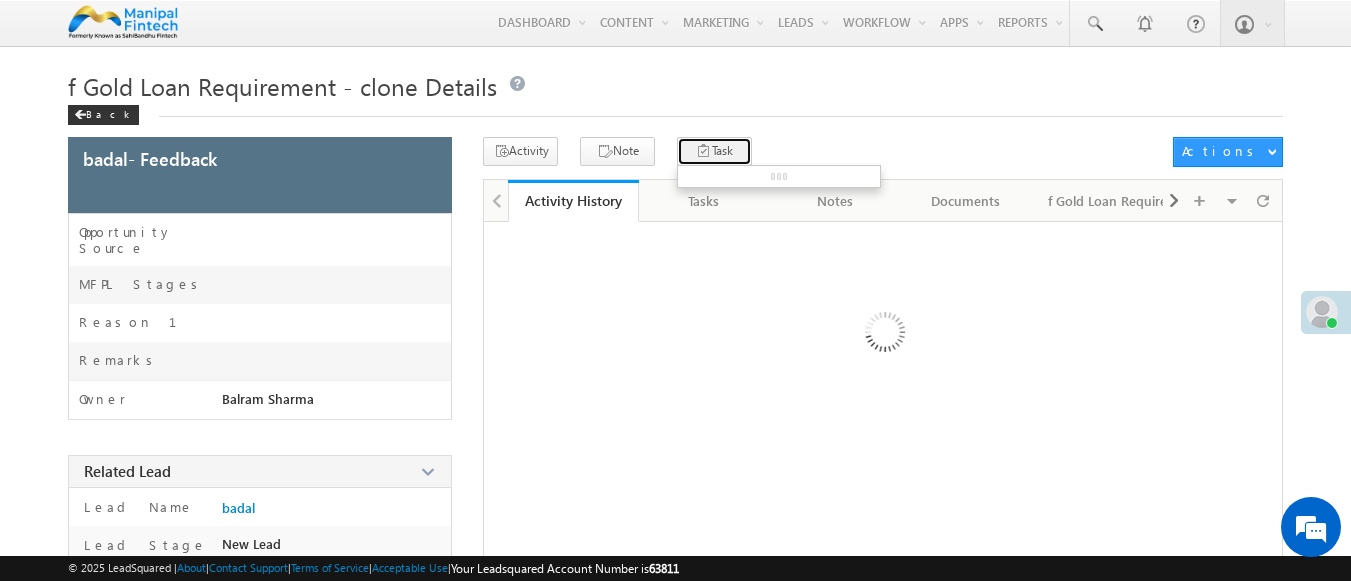 click on "Task" at bounding box center (714, 151) 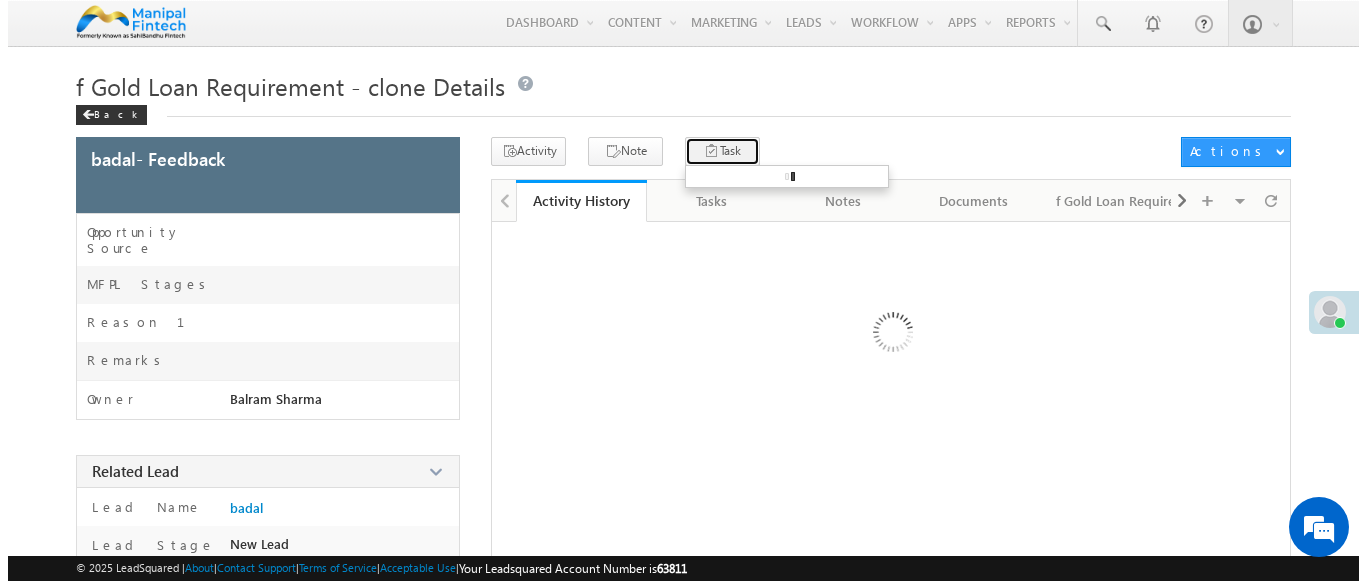 scroll, scrollTop: 0, scrollLeft: 0, axis: both 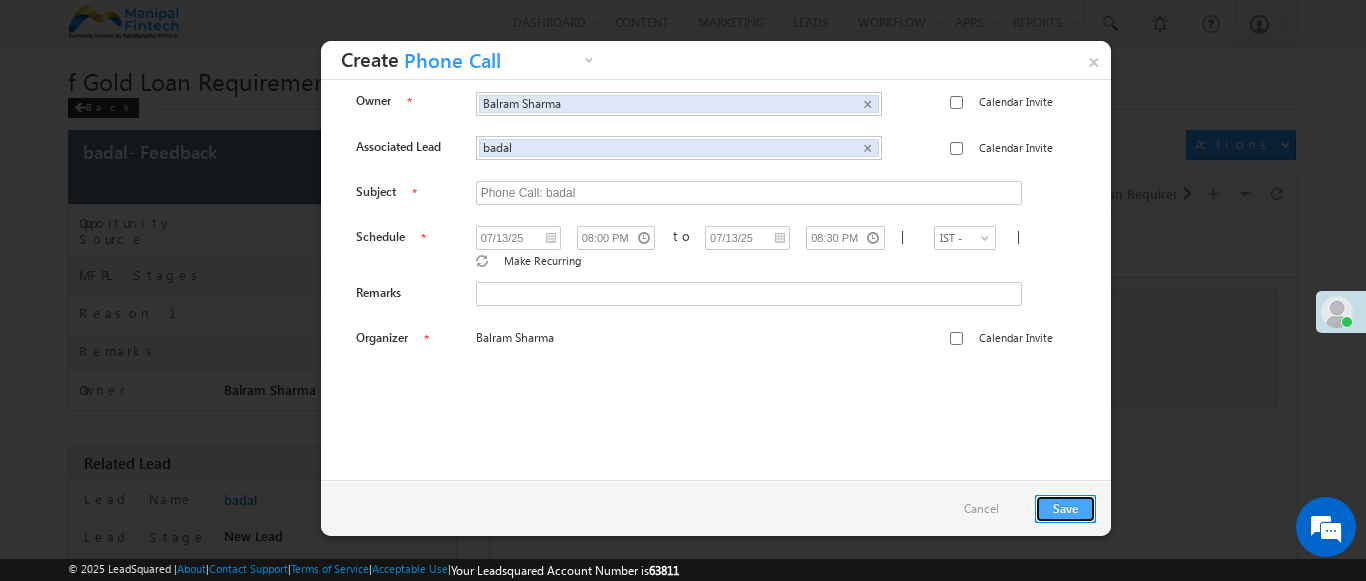 click on "Save" at bounding box center [1065, 509] 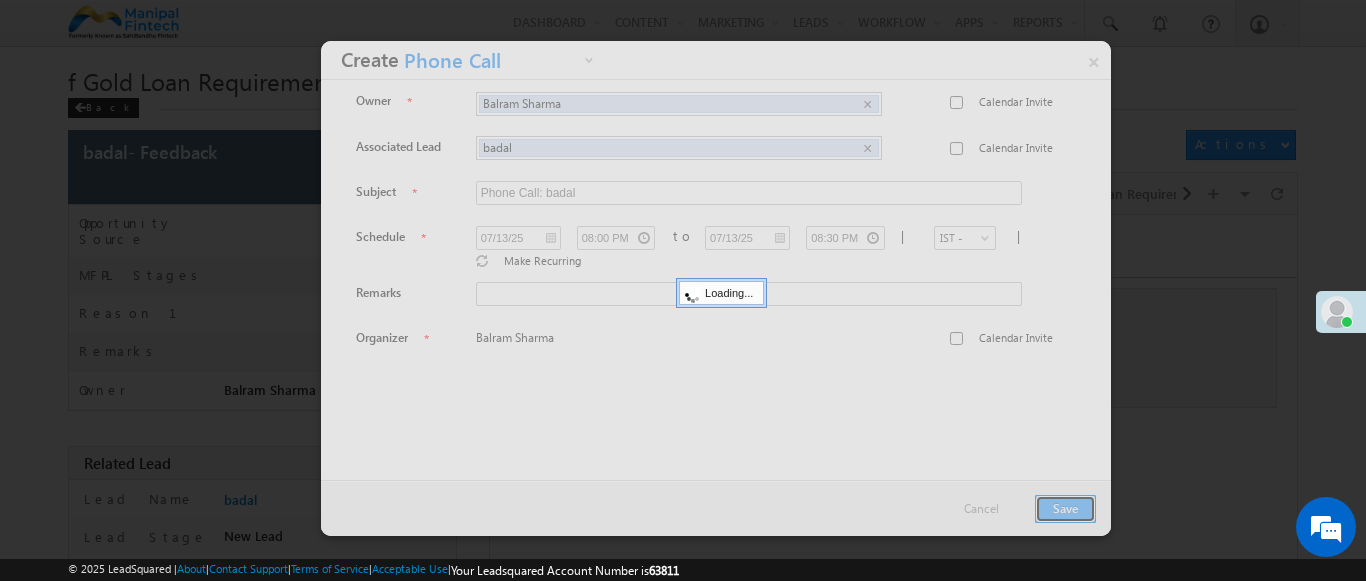 scroll, scrollTop: 1, scrollLeft: 0, axis: vertical 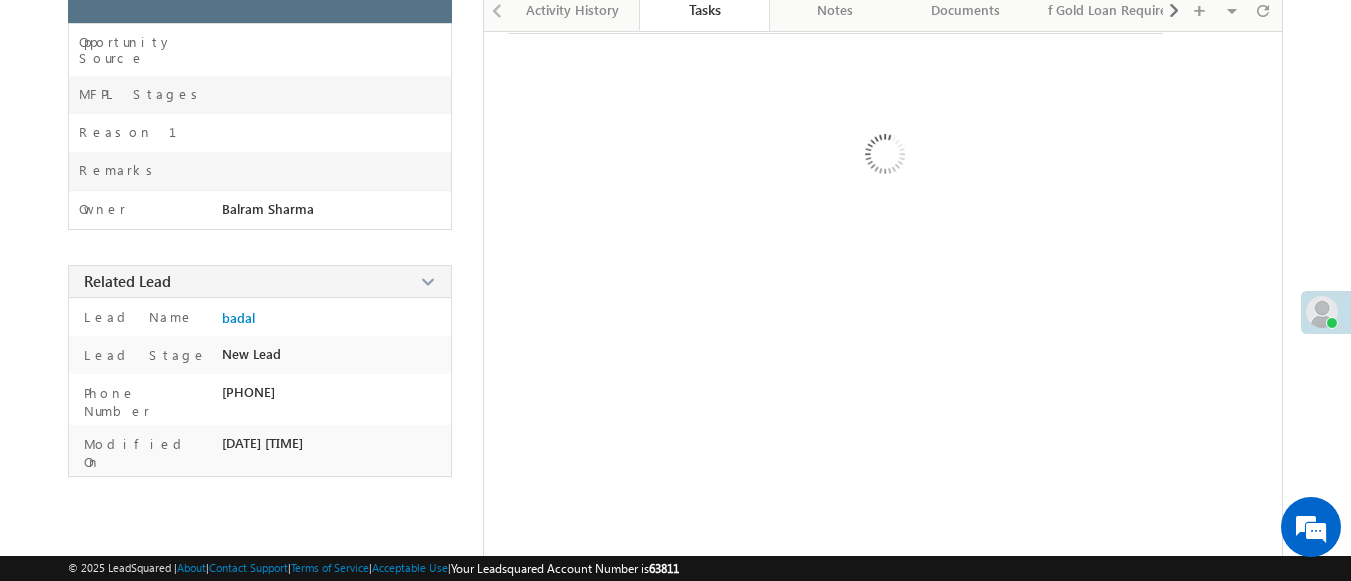 click on "Tasks" at bounding box center [704, 9] 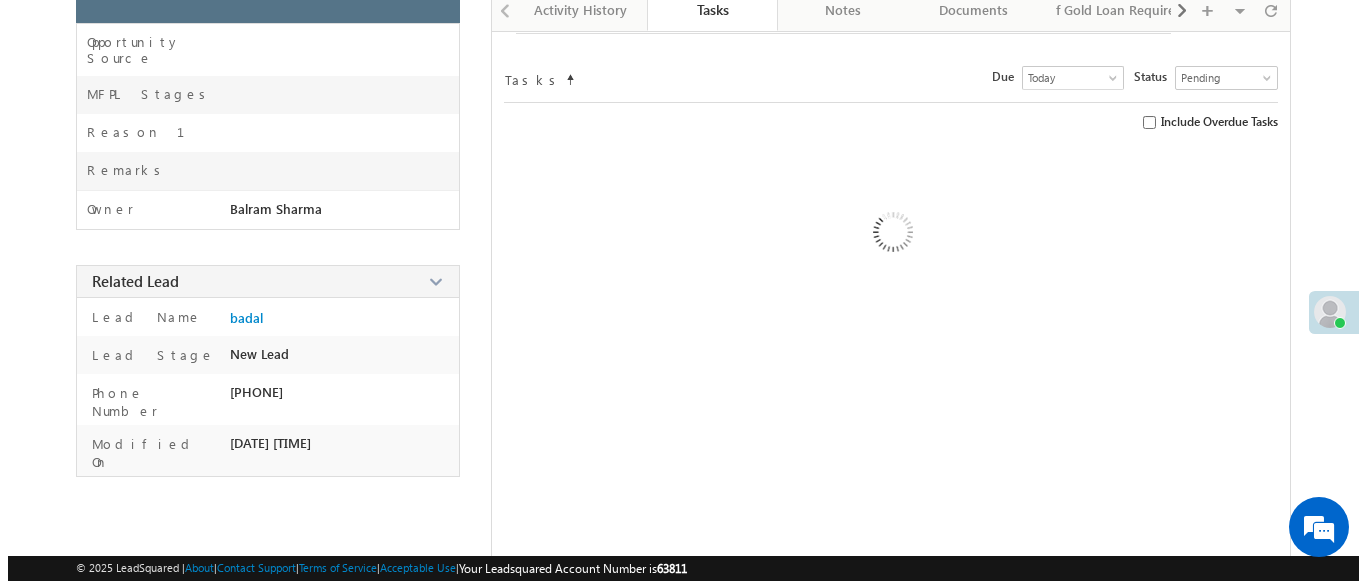 scroll, scrollTop: 235, scrollLeft: 0, axis: vertical 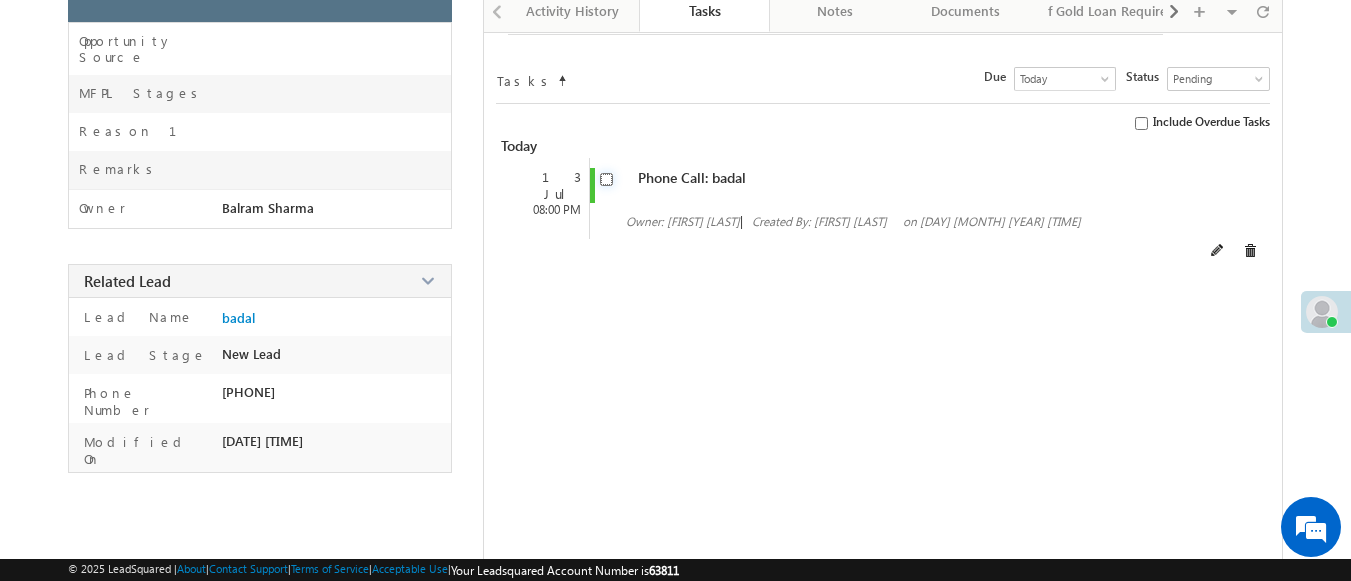 click at bounding box center (606, 179) 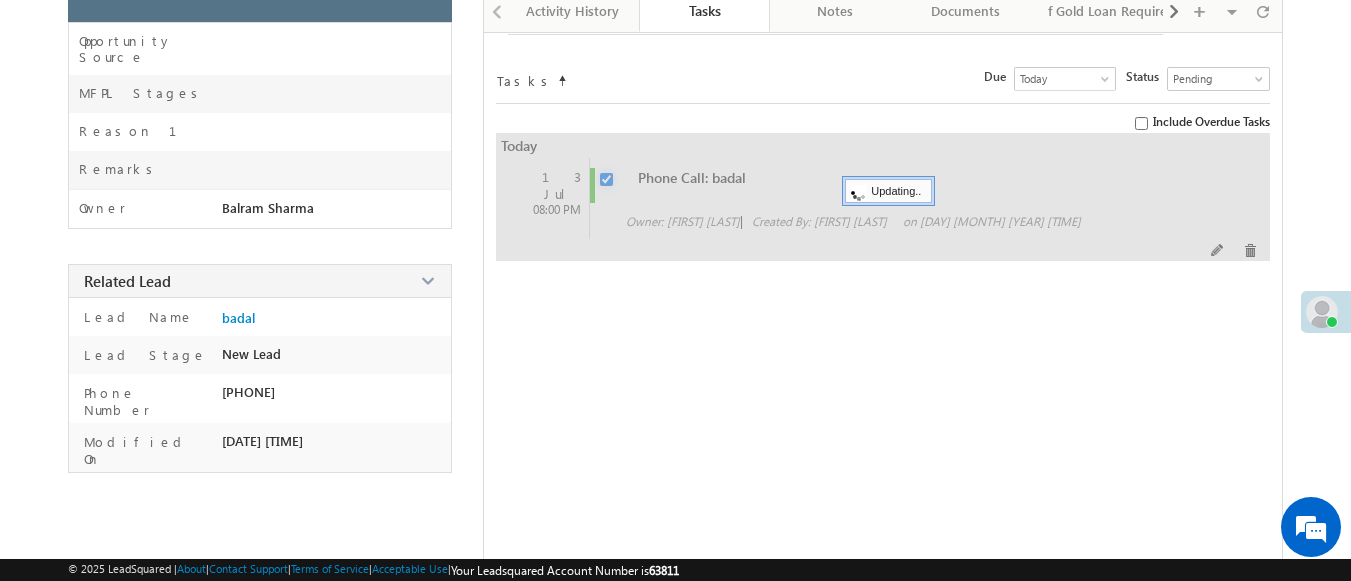 checkbox on "false" 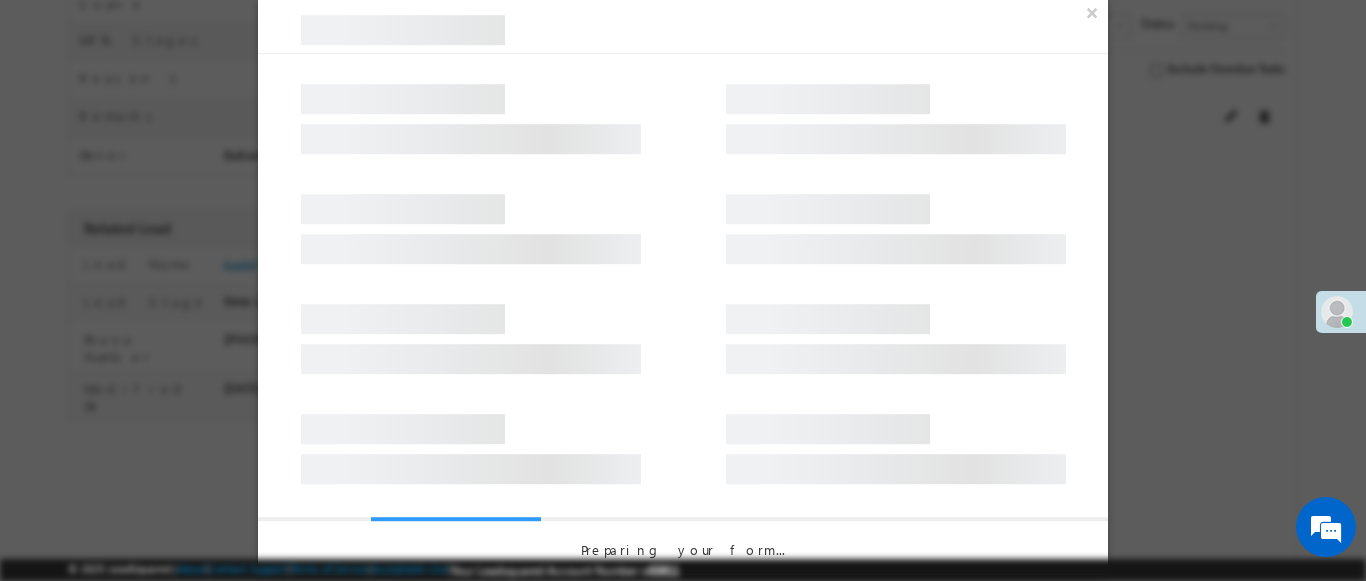 scroll, scrollTop: 182, scrollLeft: 0, axis: vertical 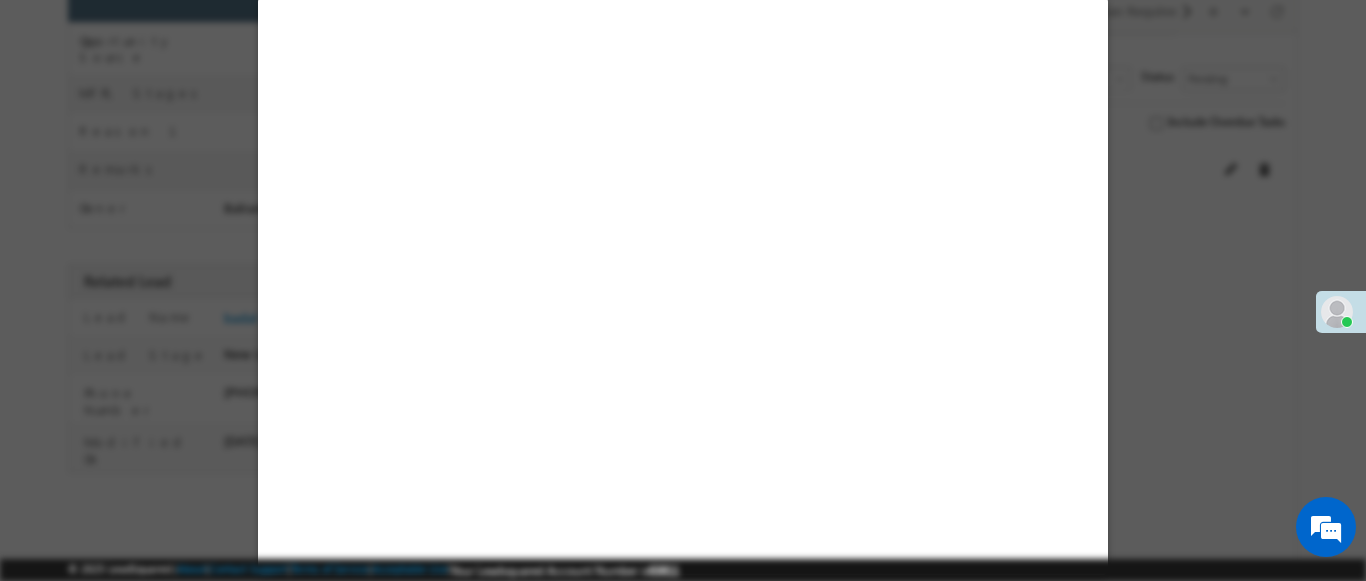 select on "Feedback" 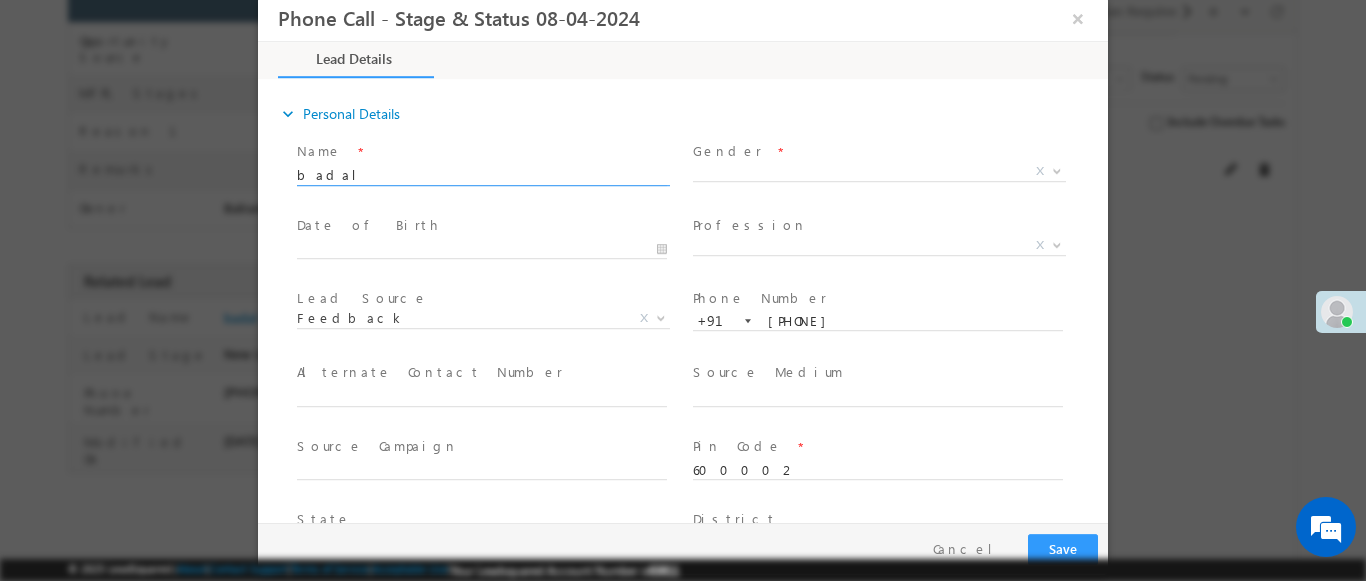 scroll, scrollTop: 0, scrollLeft: 0, axis: both 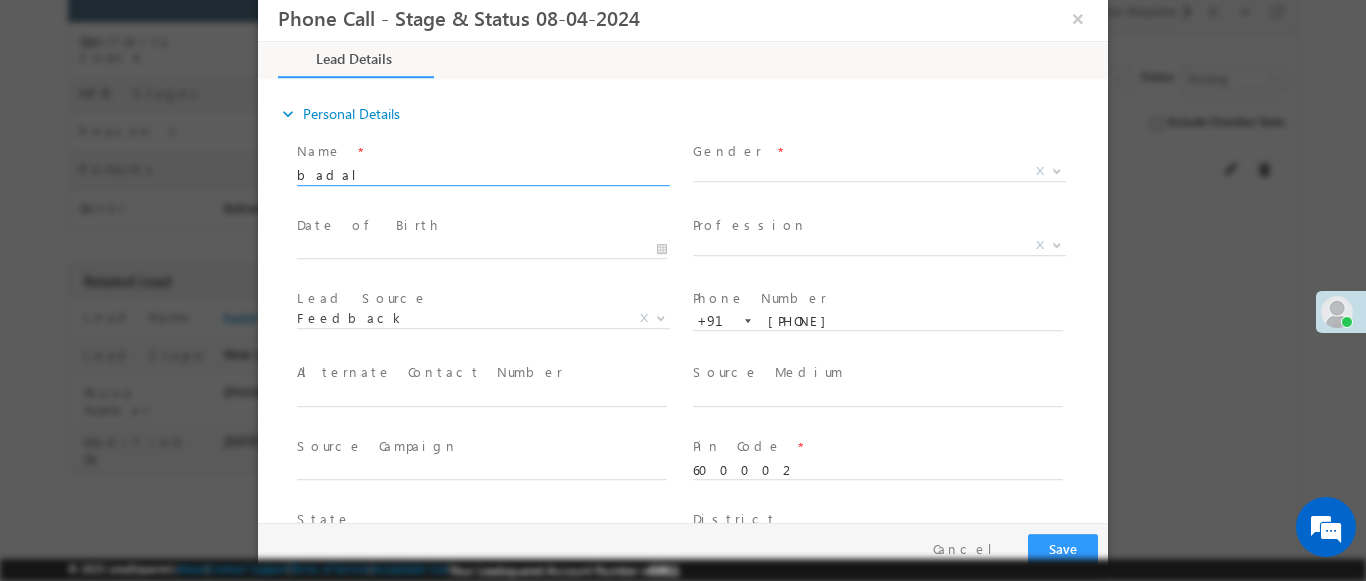 type on "[DATE] [TIME]" 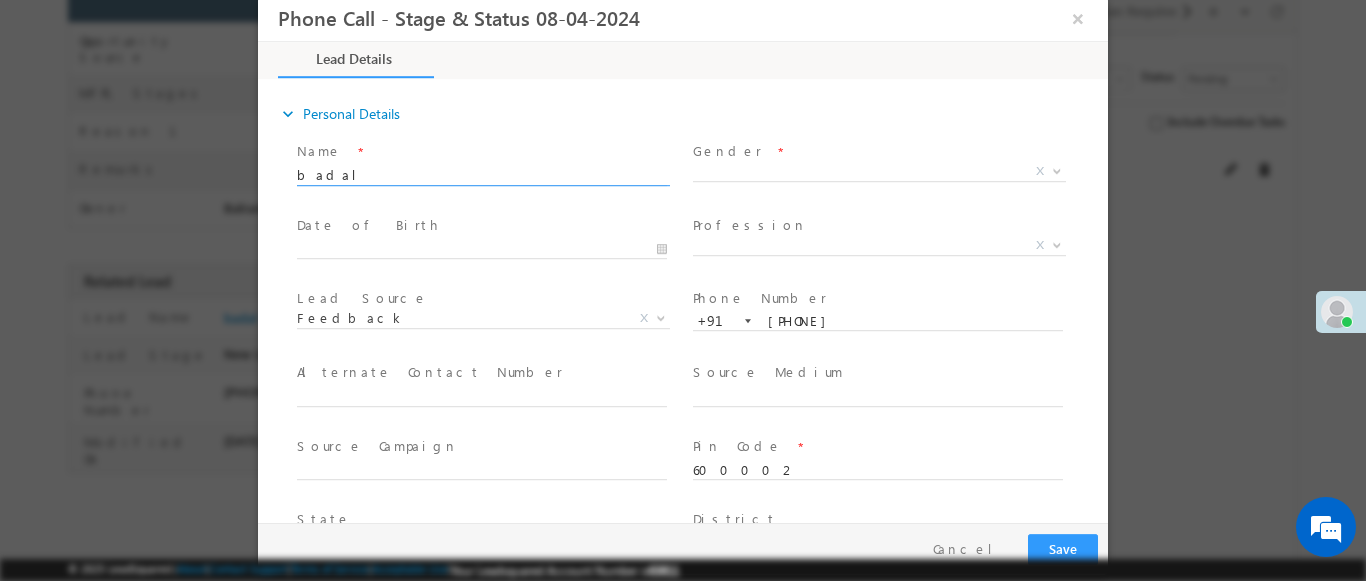 scroll, scrollTop: 0, scrollLeft: 0, axis: both 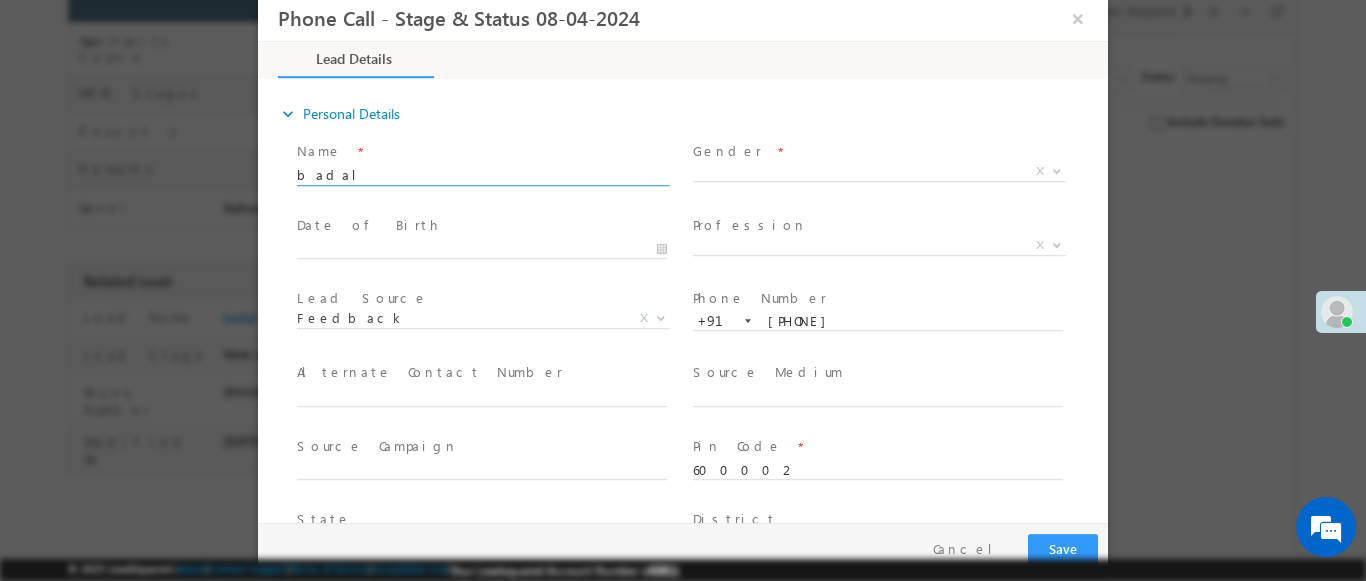 click at bounding box center [1057, 170] 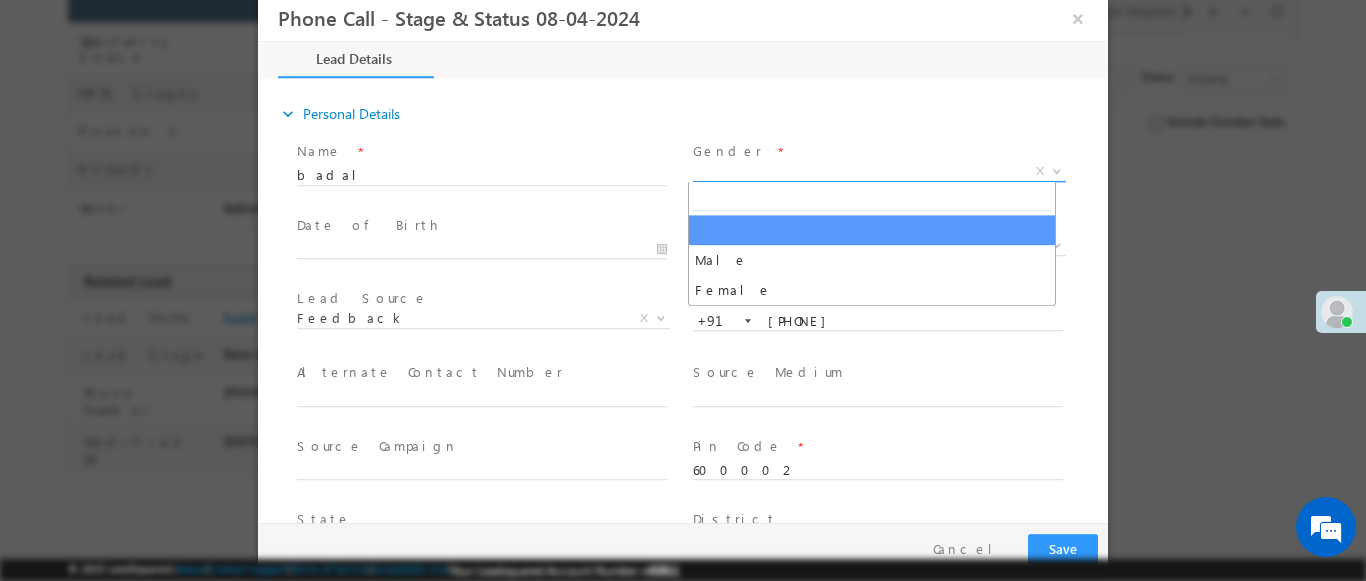 select on "Male" 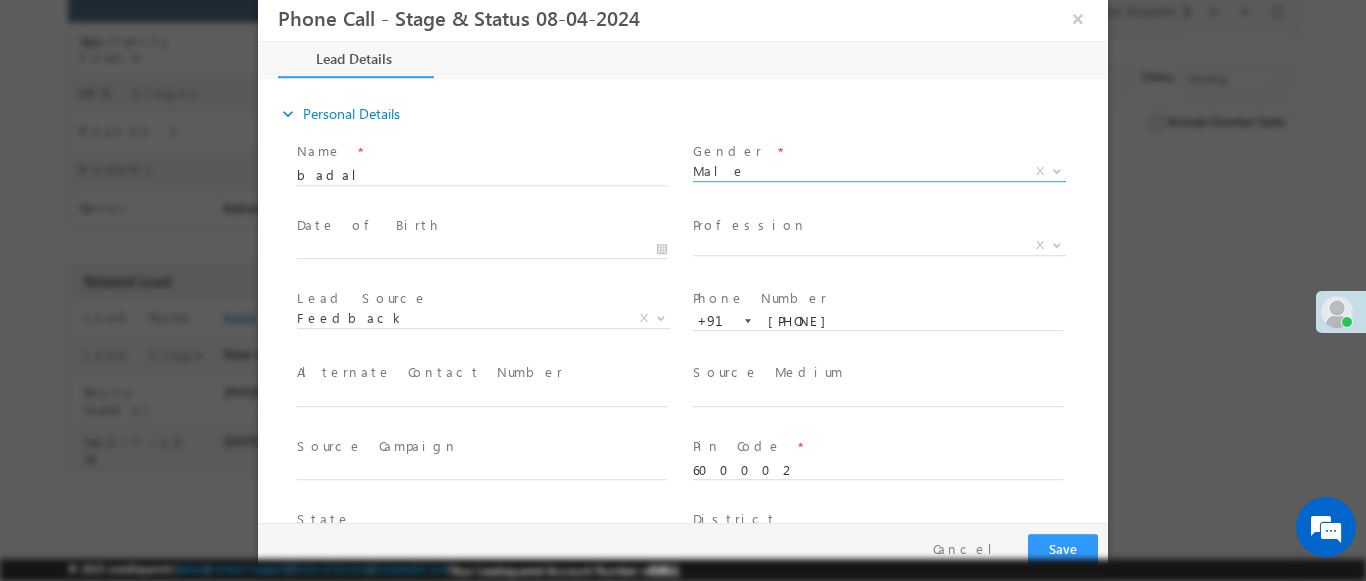scroll, scrollTop: 665, scrollLeft: 0, axis: vertical 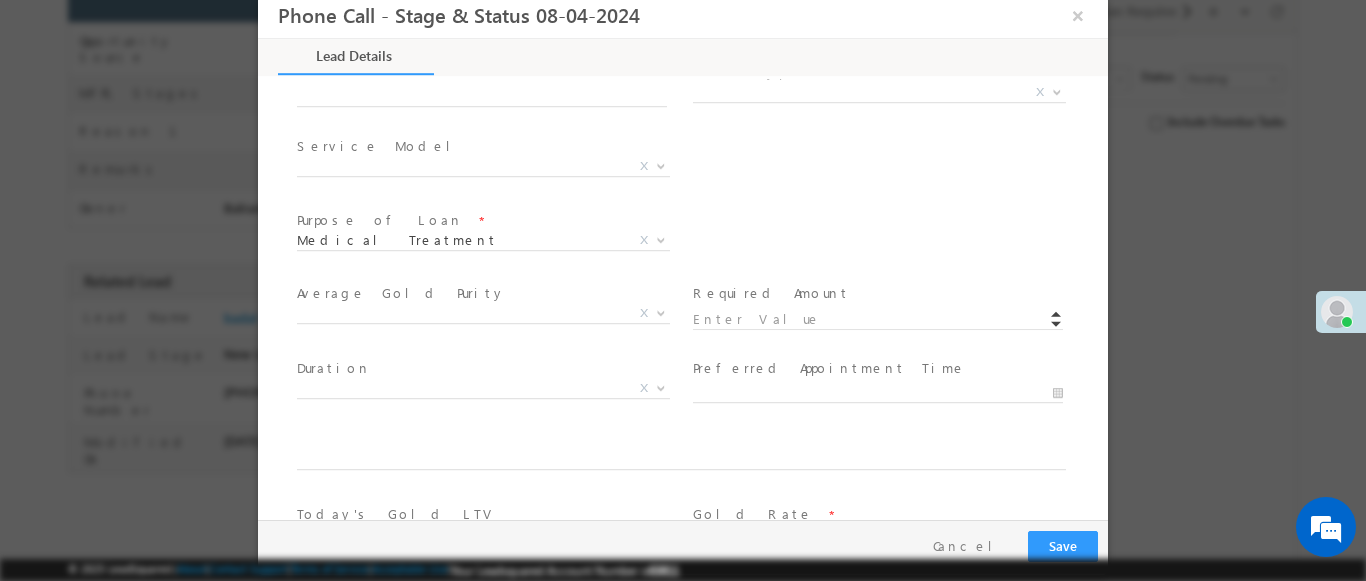 click at bounding box center (1057, 91) 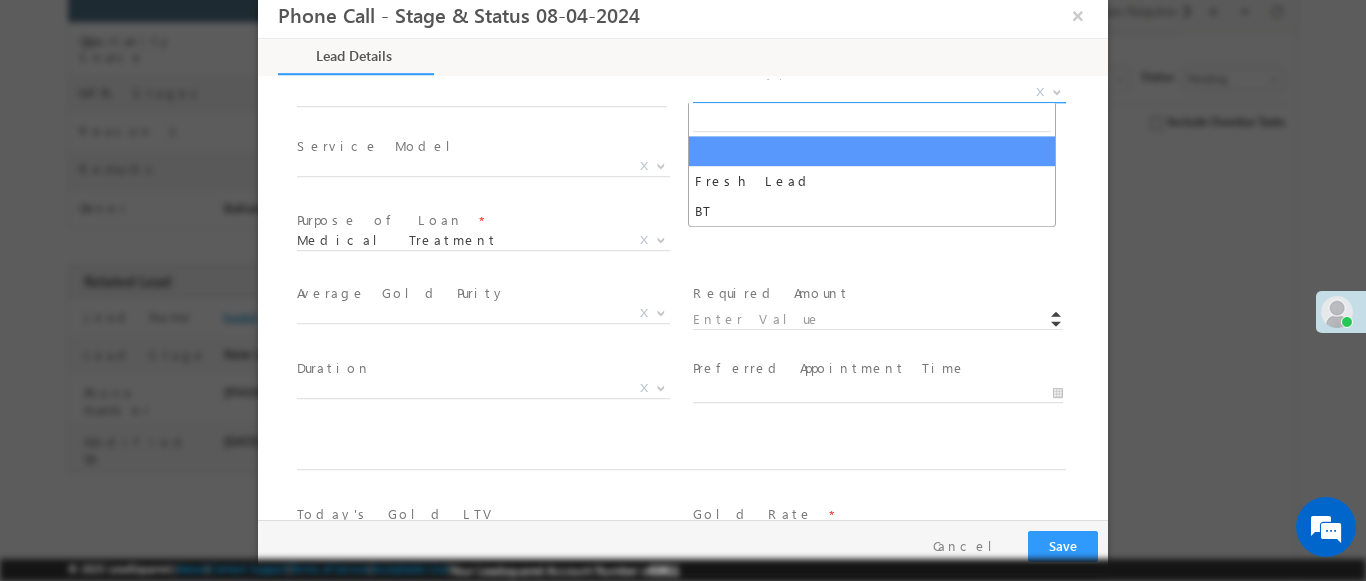 select on "Fresh Lead" 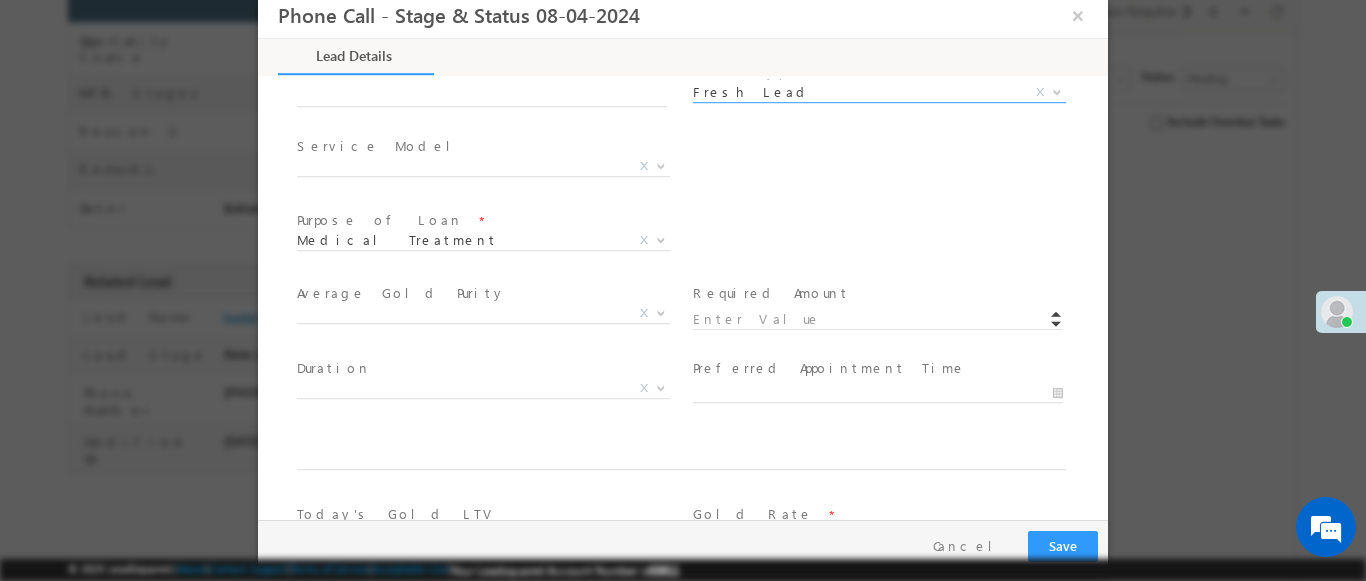 click at bounding box center (661, 165) 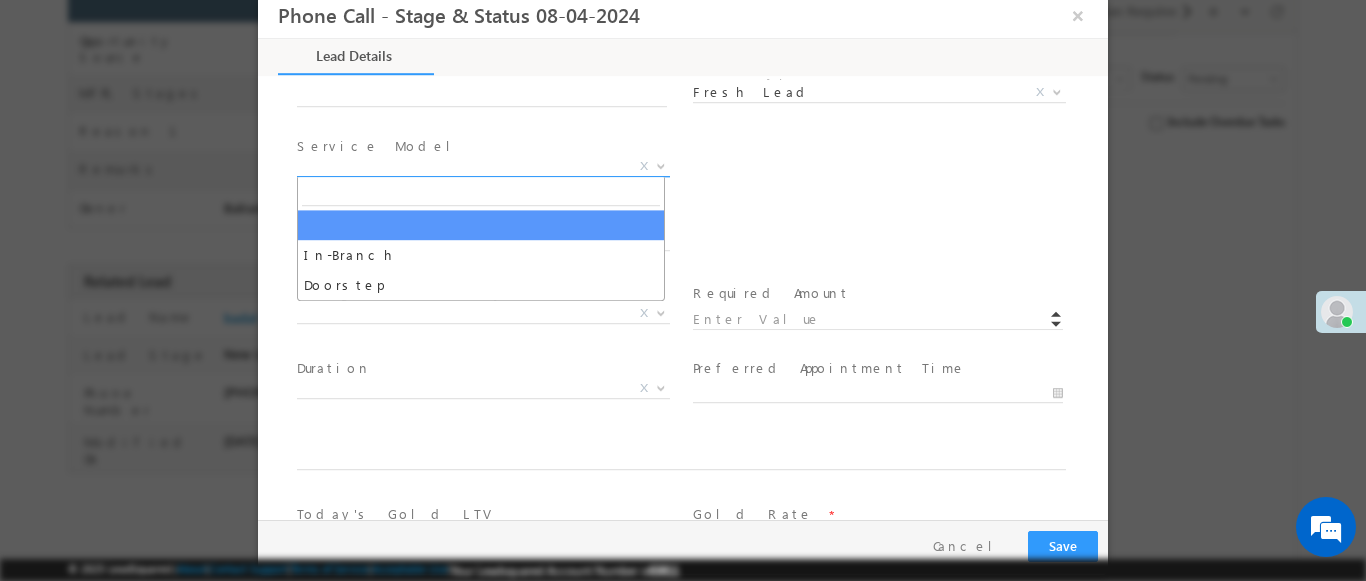 select on "In-Branch" 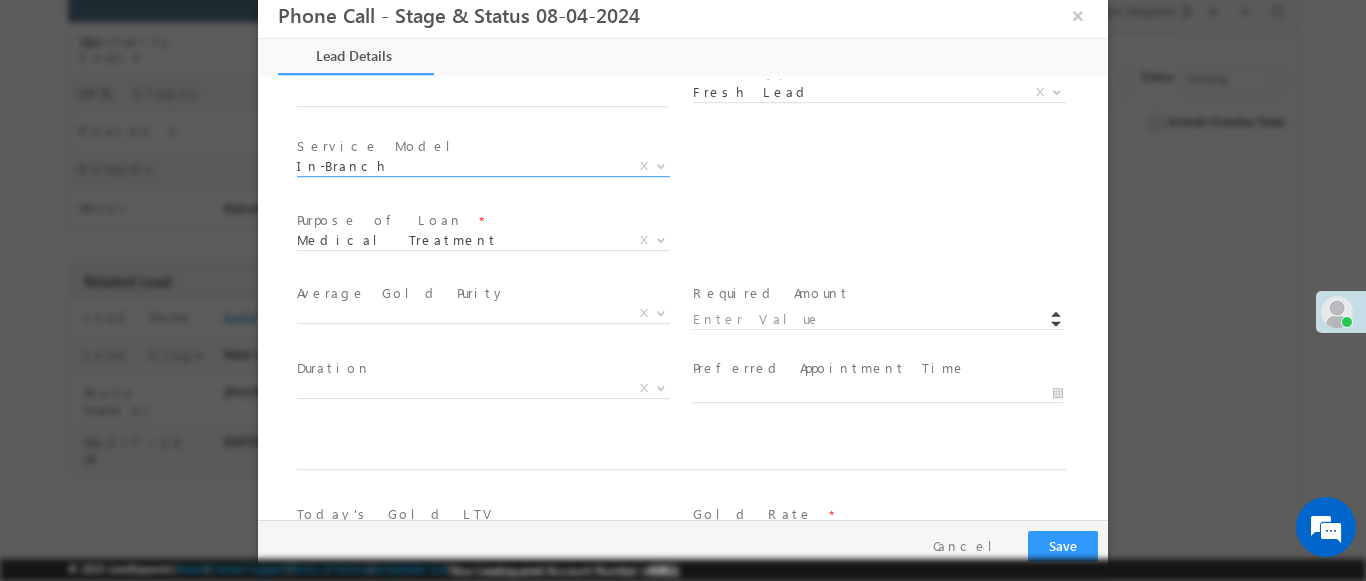 scroll, scrollTop: 1168, scrollLeft: 0, axis: vertical 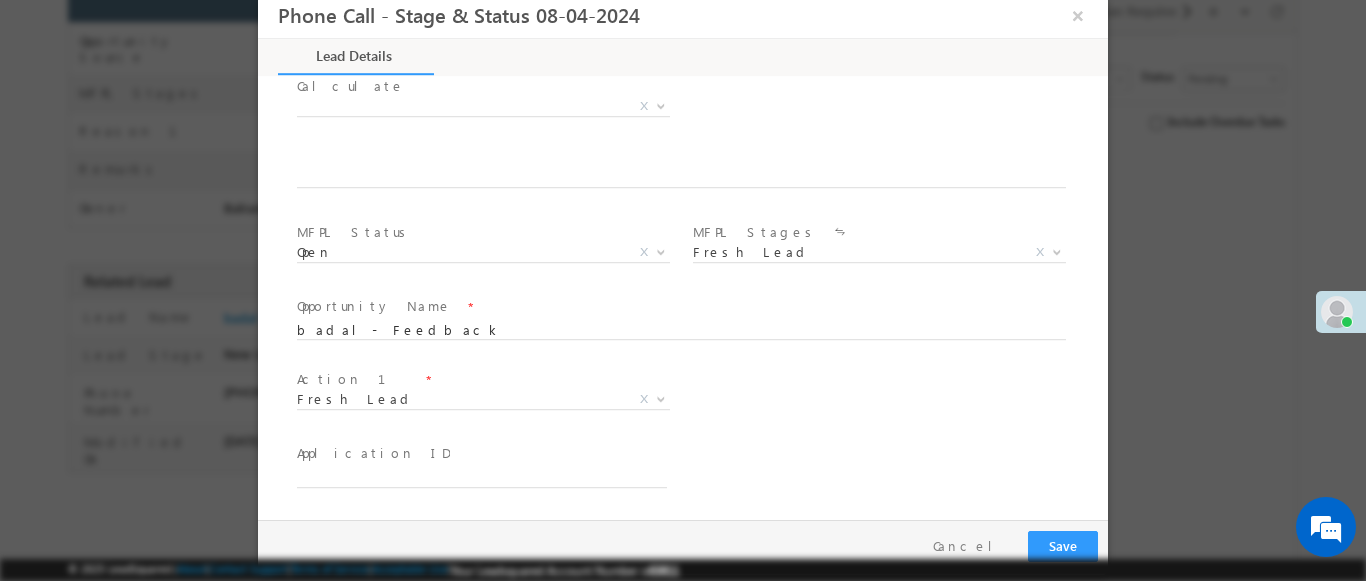 click at bounding box center (661, 398) 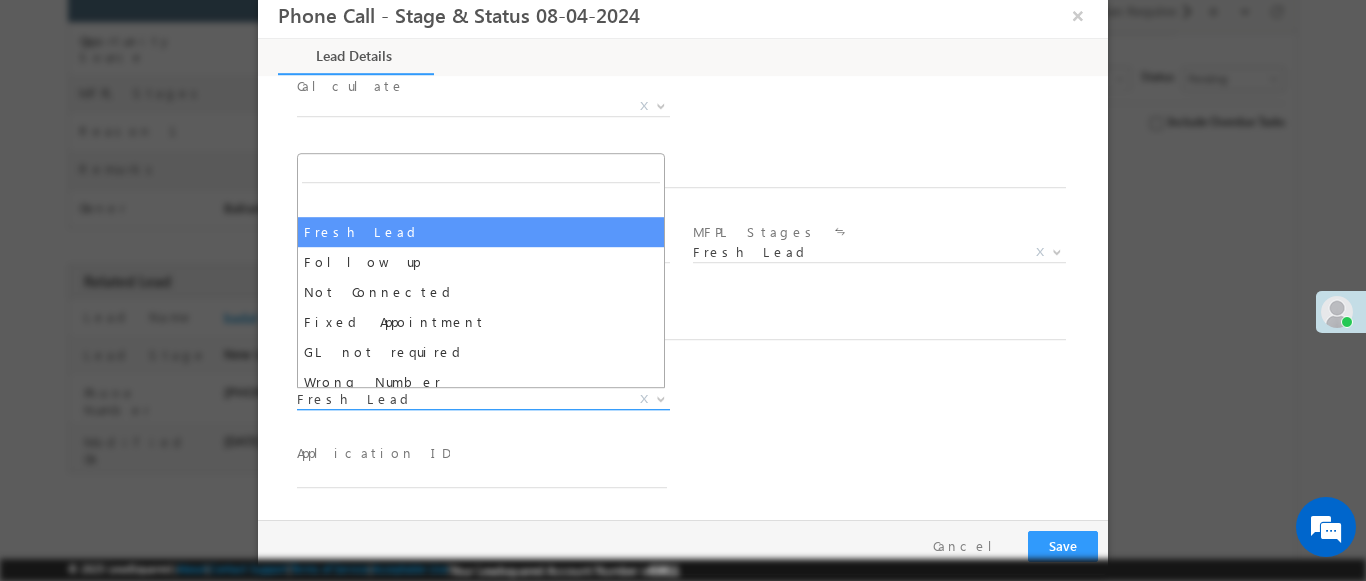 select on "Fixed Appointment" 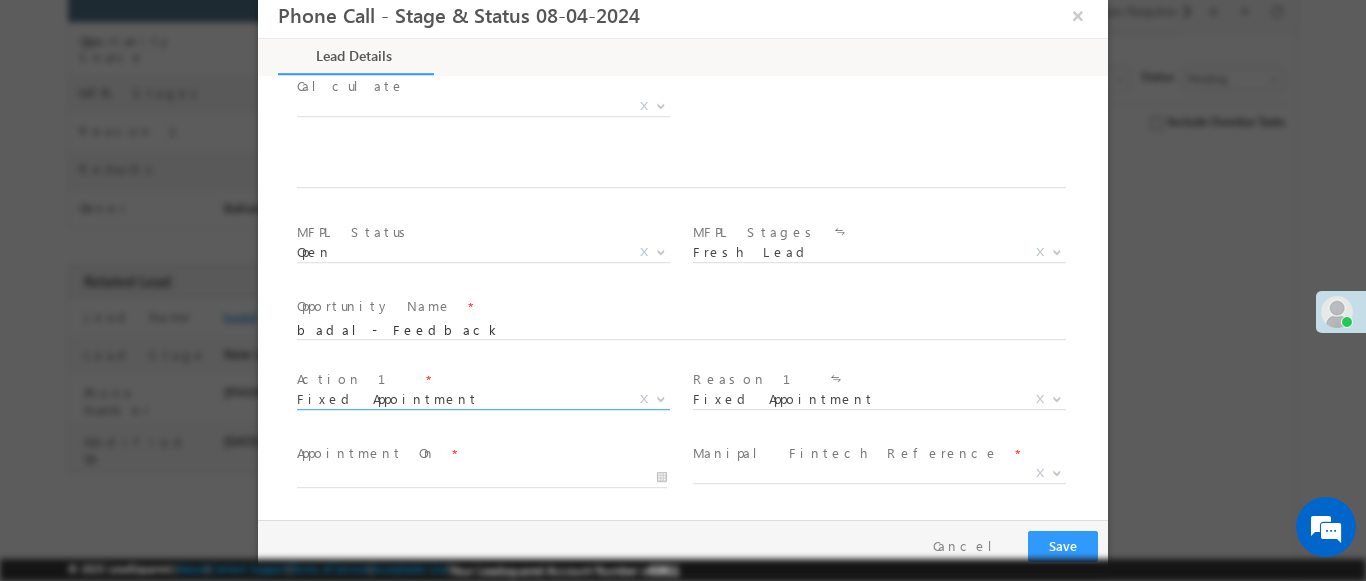 scroll, scrollTop: 3, scrollLeft: 0, axis: vertical 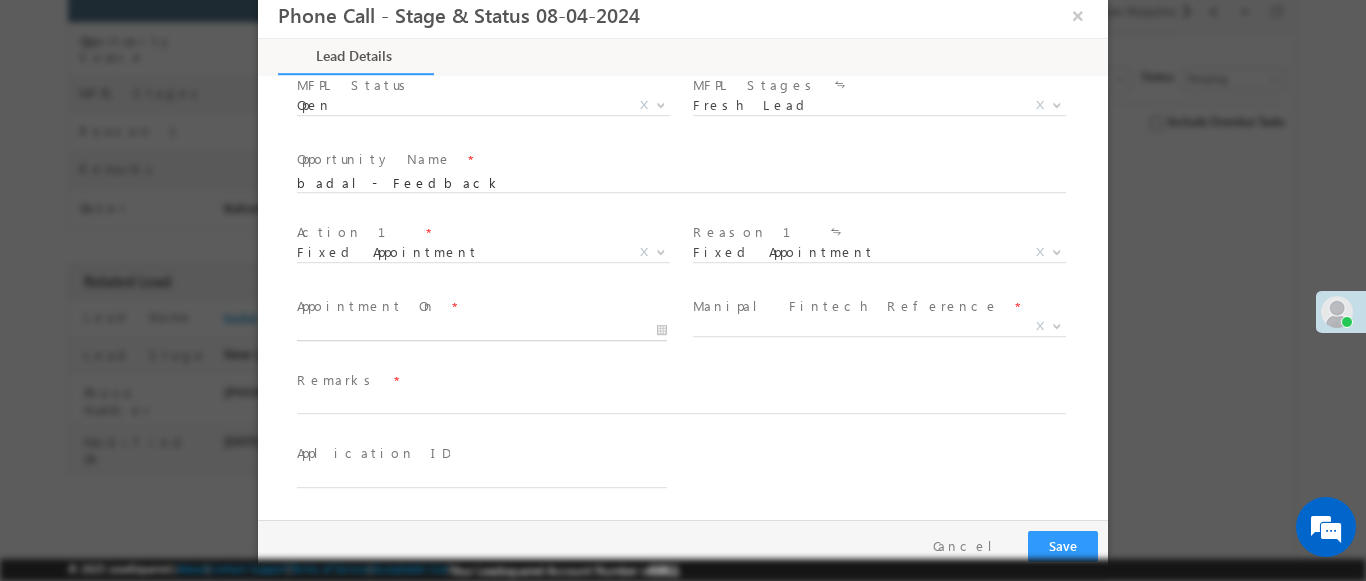 click at bounding box center (482, 331) 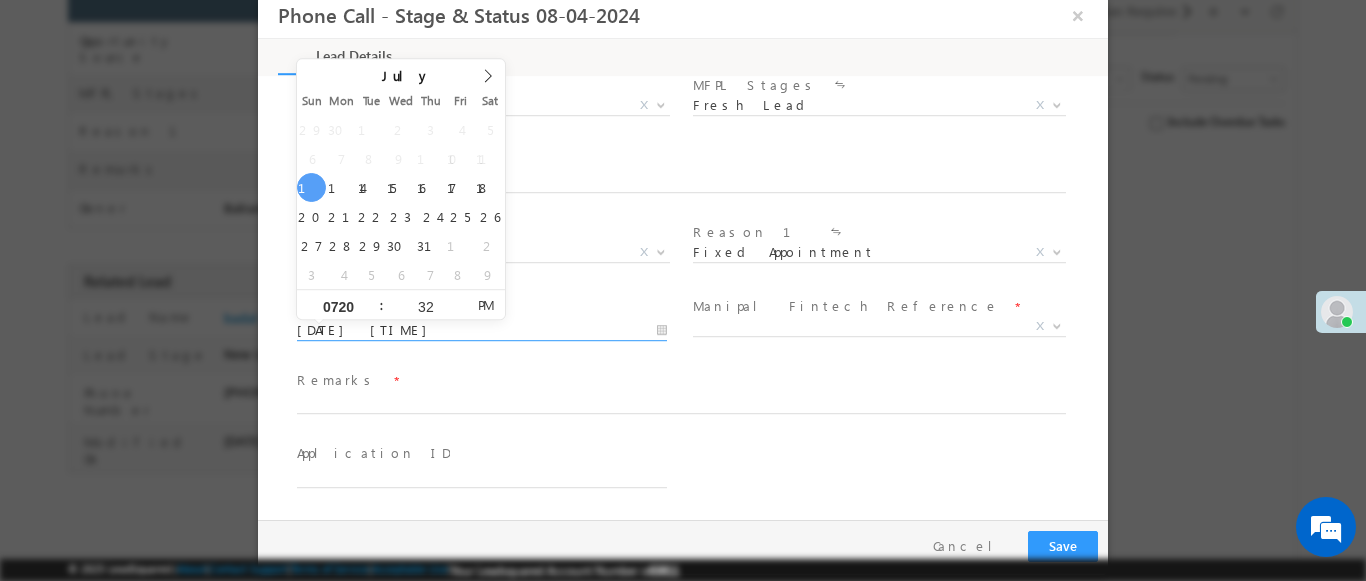 type on "0720" 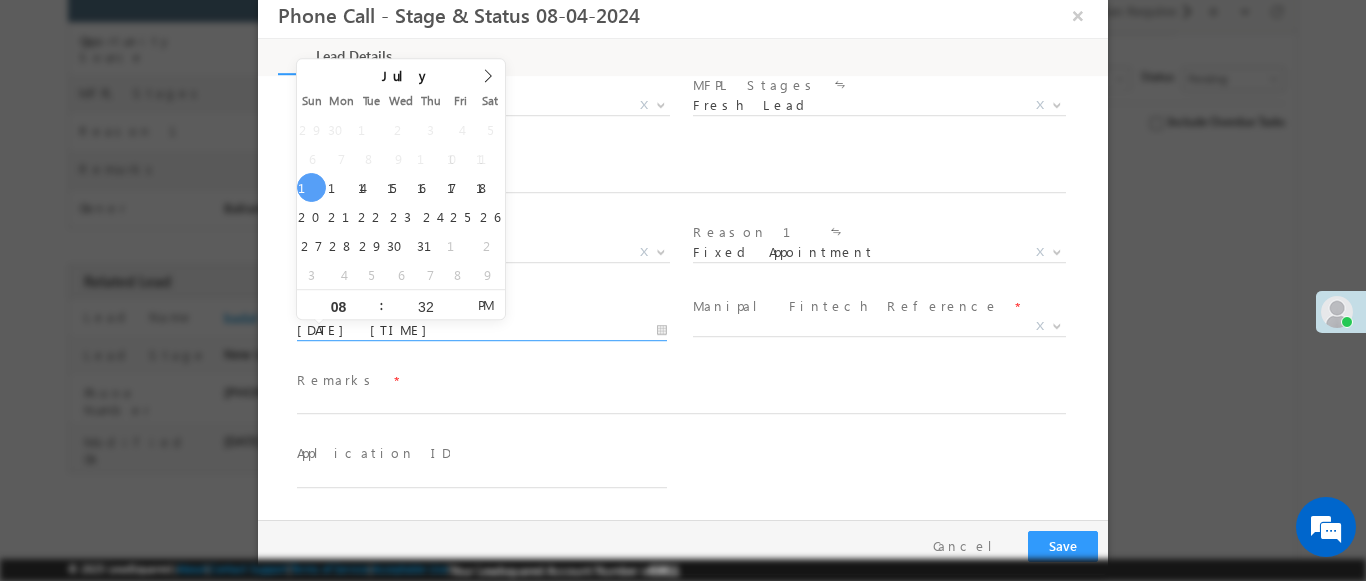 click at bounding box center (1057, 325) 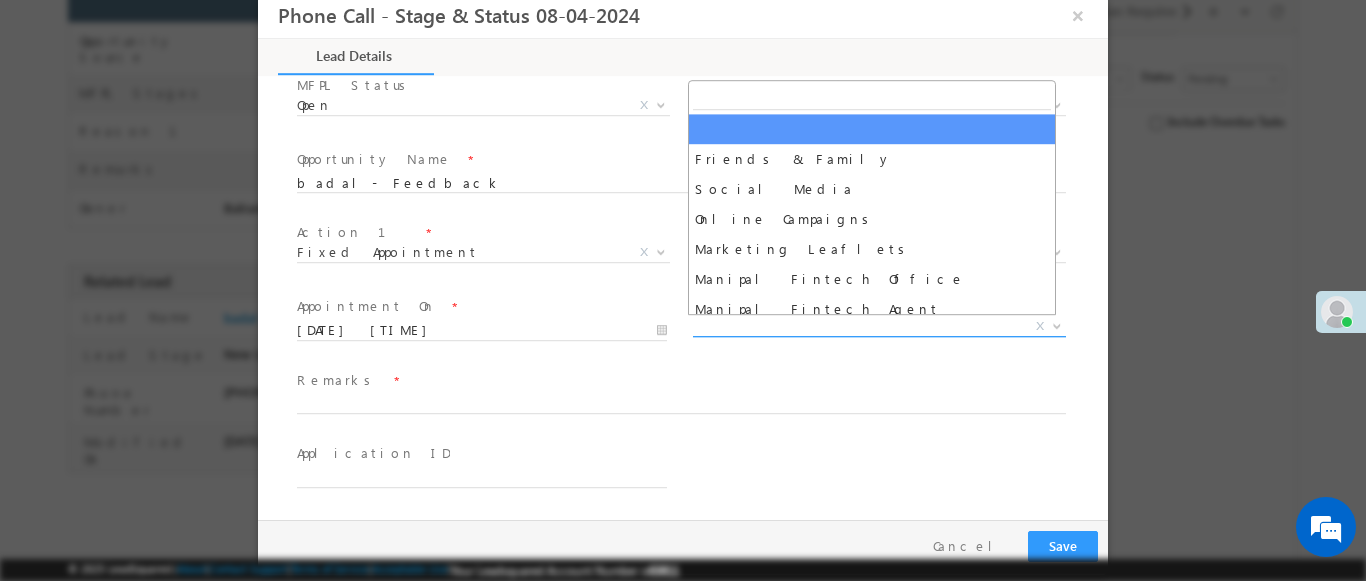 select on "Friends & Family" 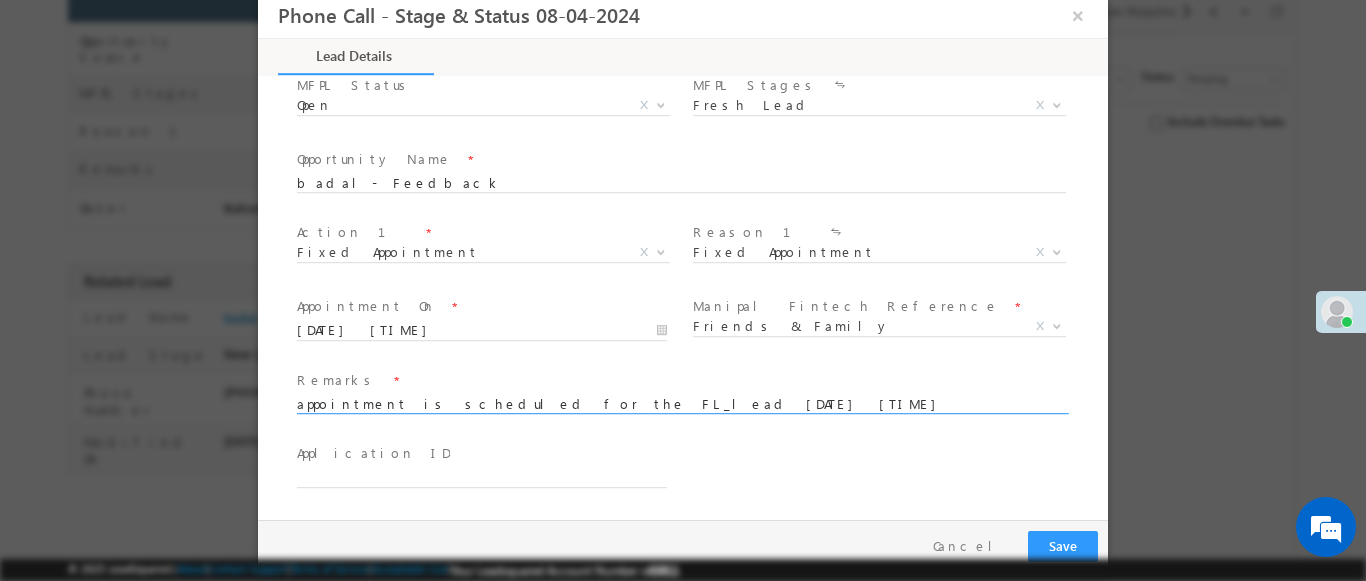 type on "appointment is scheduled for the FL_lead [DATE] [TIME]" 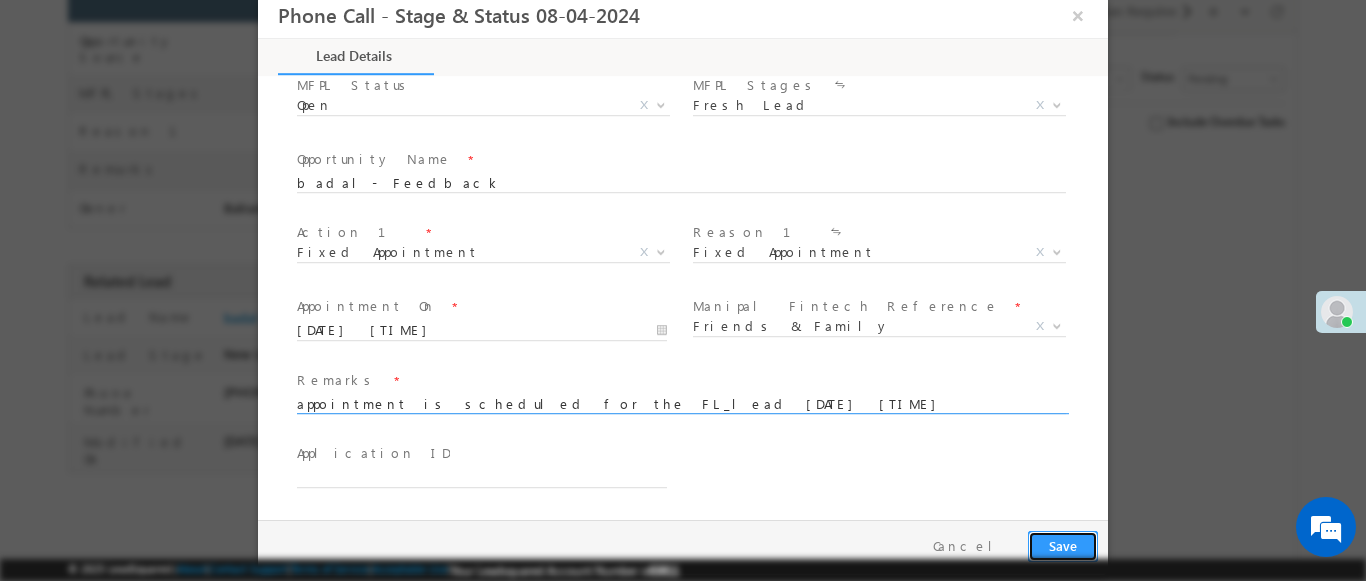 click on "Save" at bounding box center (1063, 546) 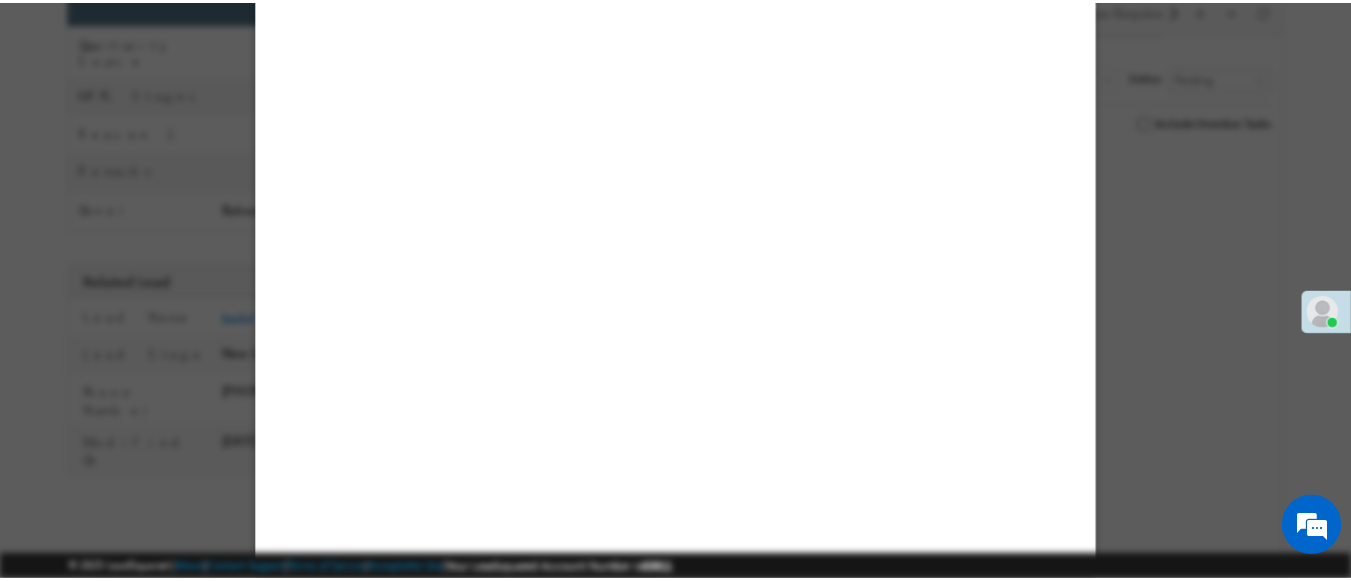 scroll, scrollTop: 235, scrollLeft: 0, axis: vertical 